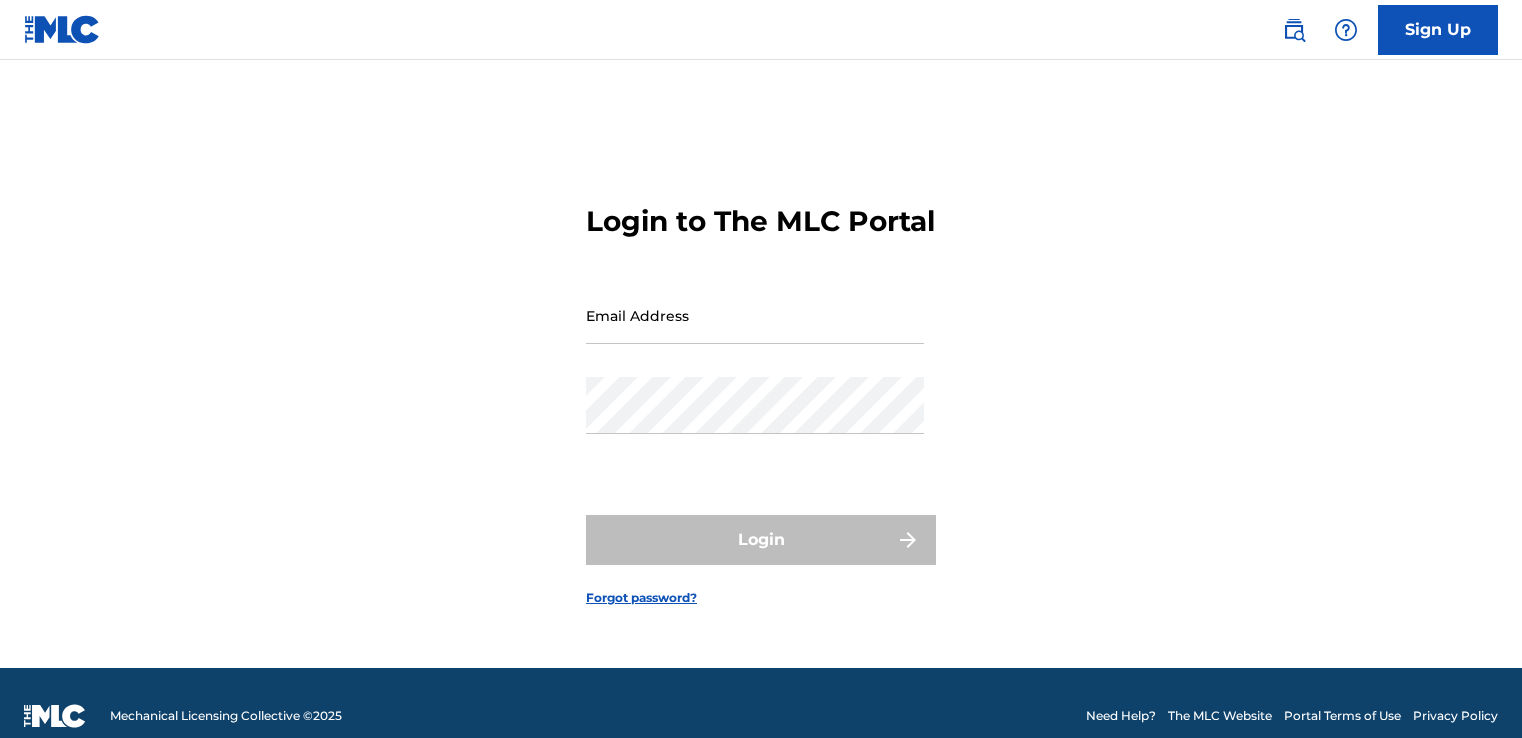 scroll, scrollTop: 0, scrollLeft: 0, axis: both 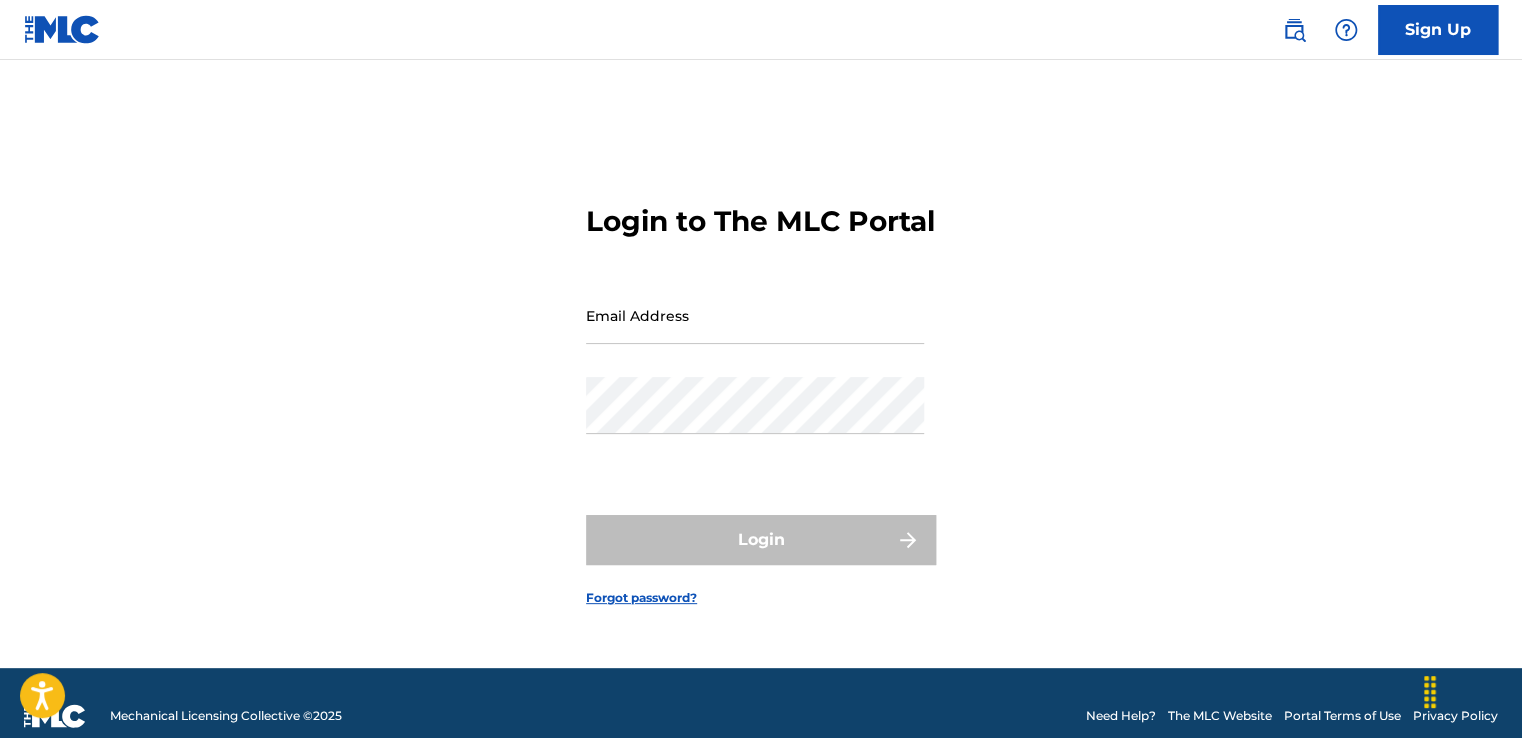 type on "[EMAIL]" 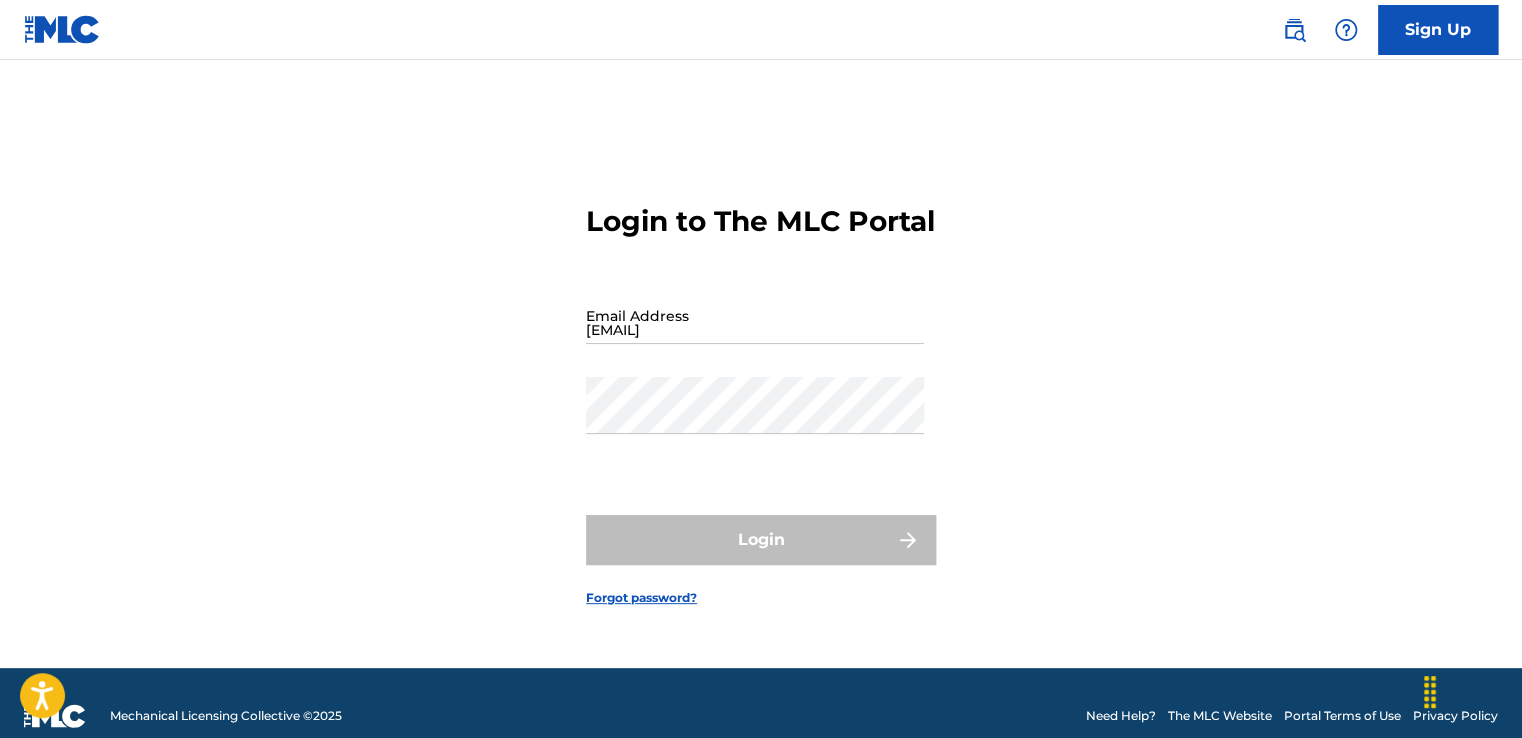 click on "Login to The MLC Portal Email Address [EMAIL] Password Login Forgot password?" at bounding box center (761, 389) 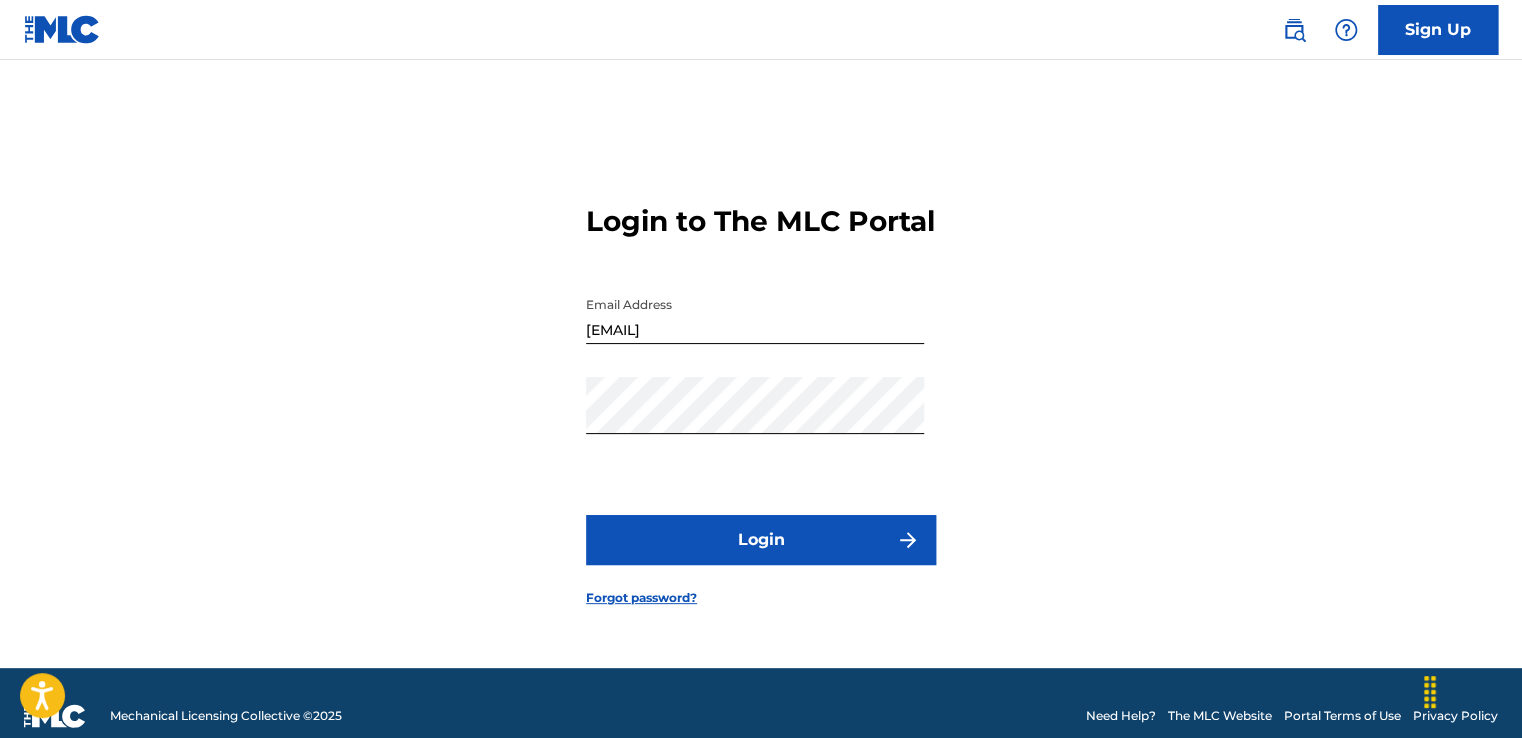 click on "Login" at bounding box center (761, 540) 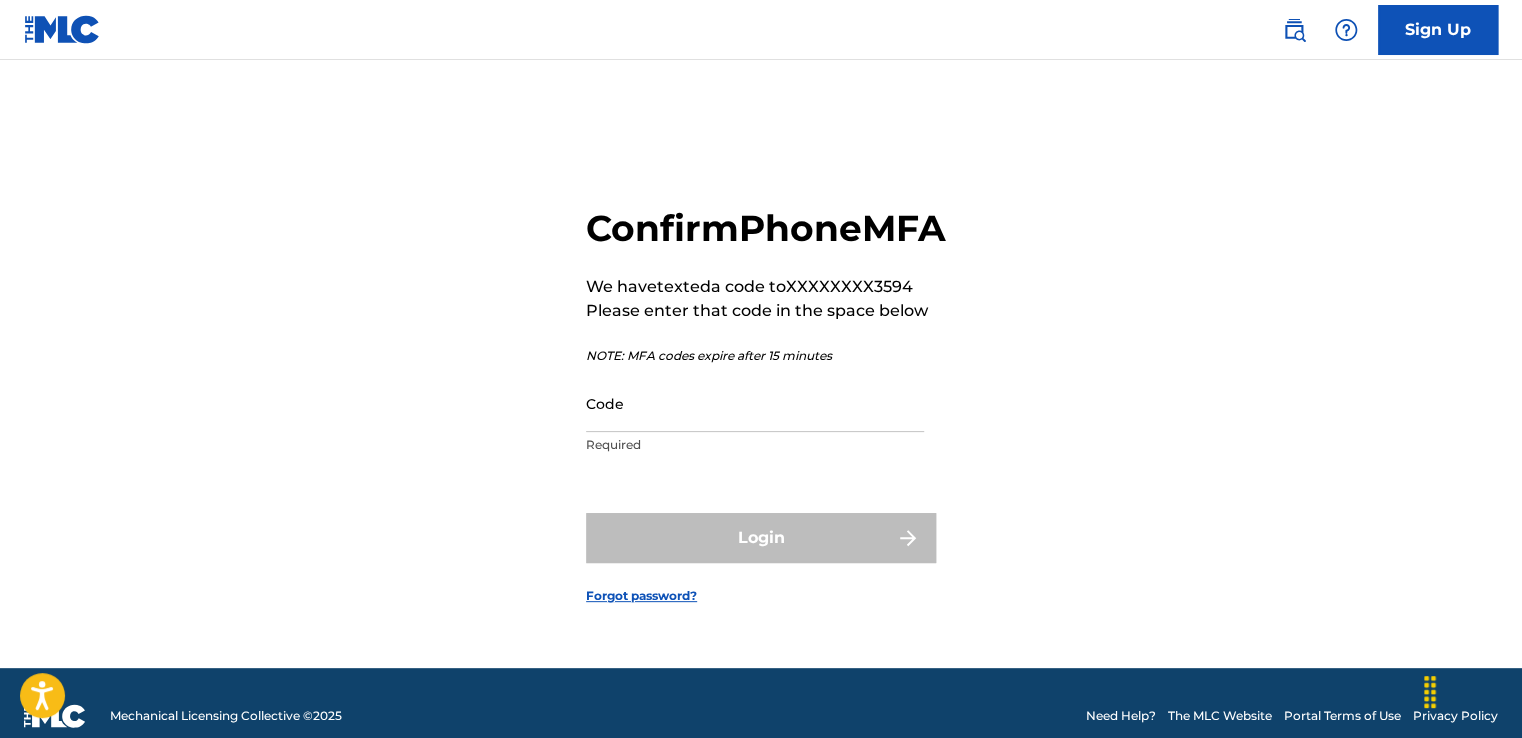 click on "Code" at bounding box center (755, 403) 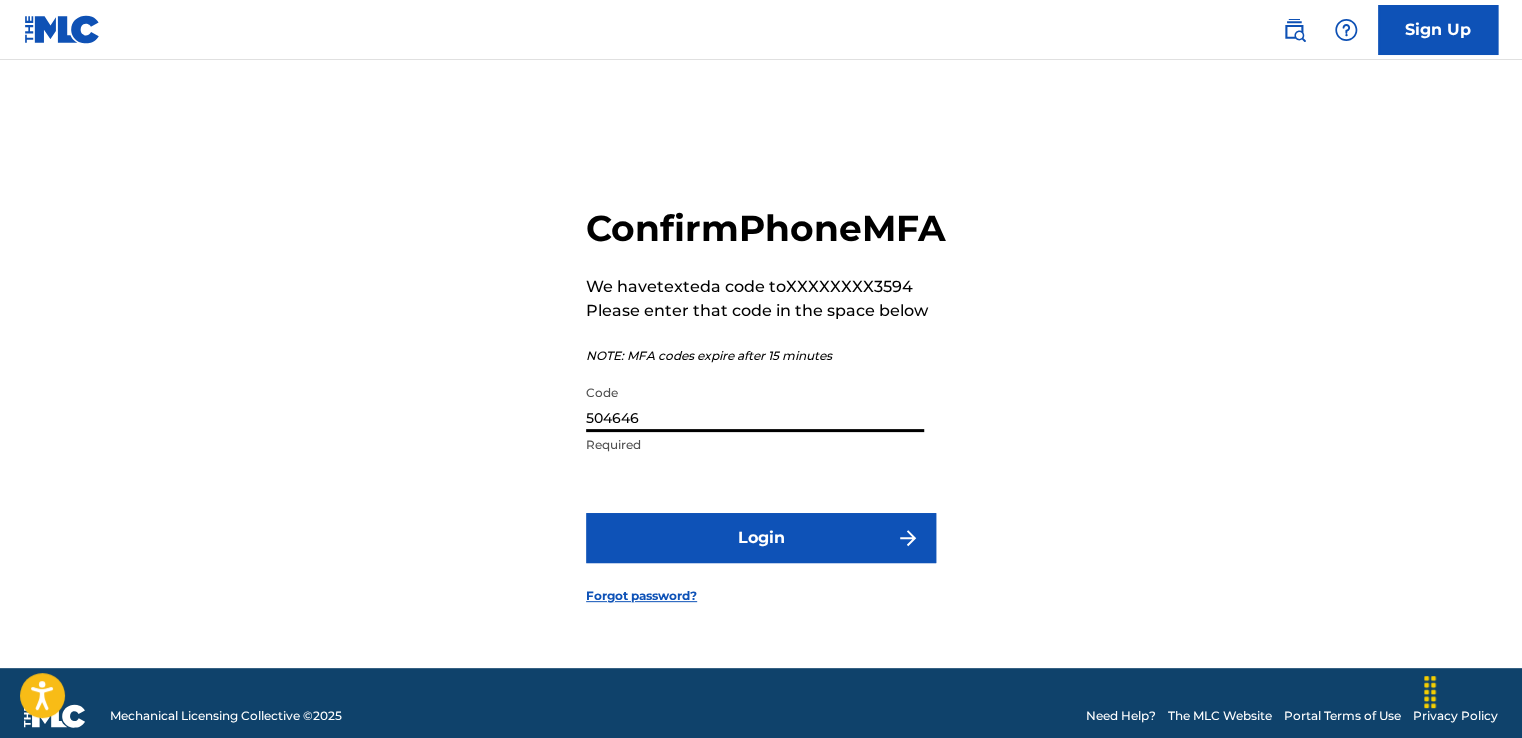 type on "504646" 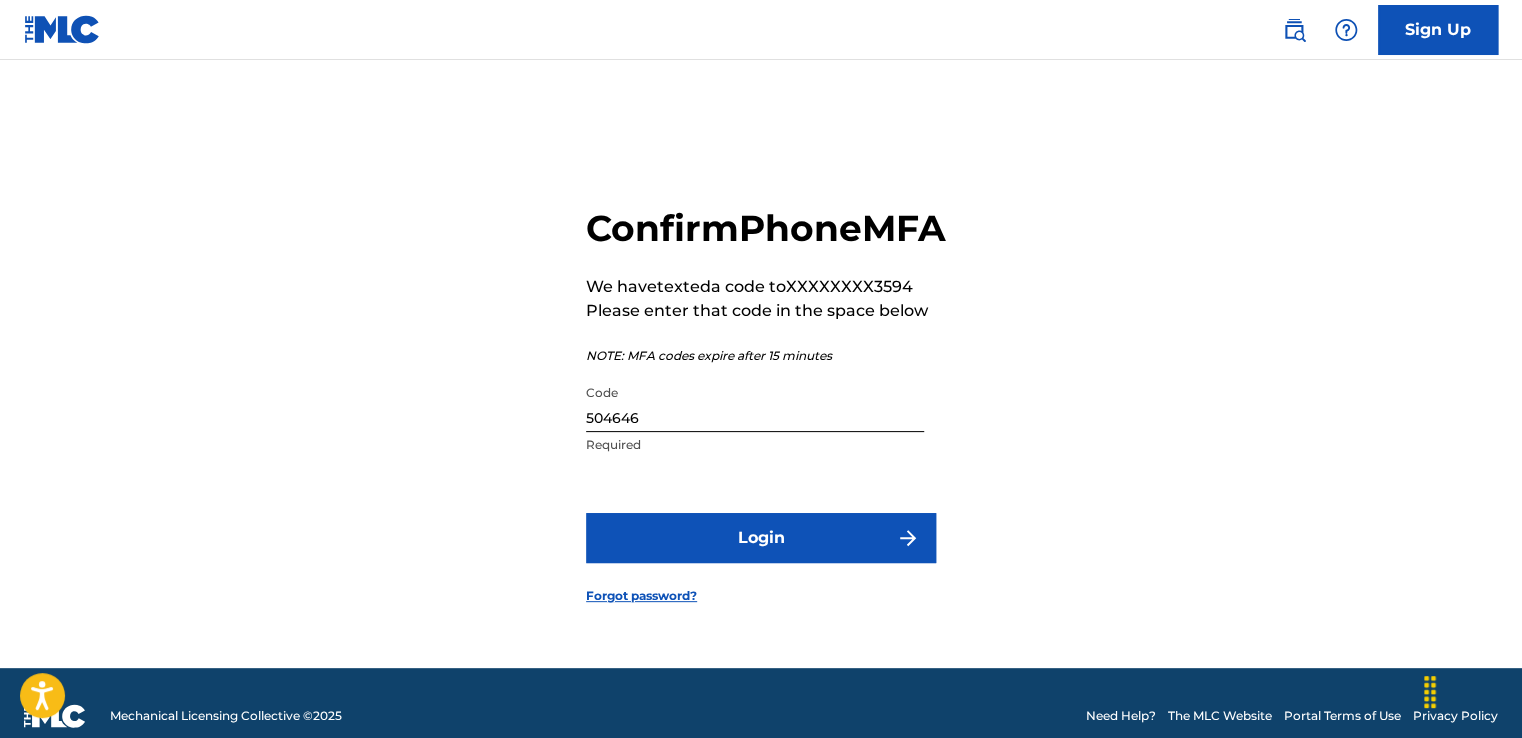 click on "Login" at bounding box center [761, 538] 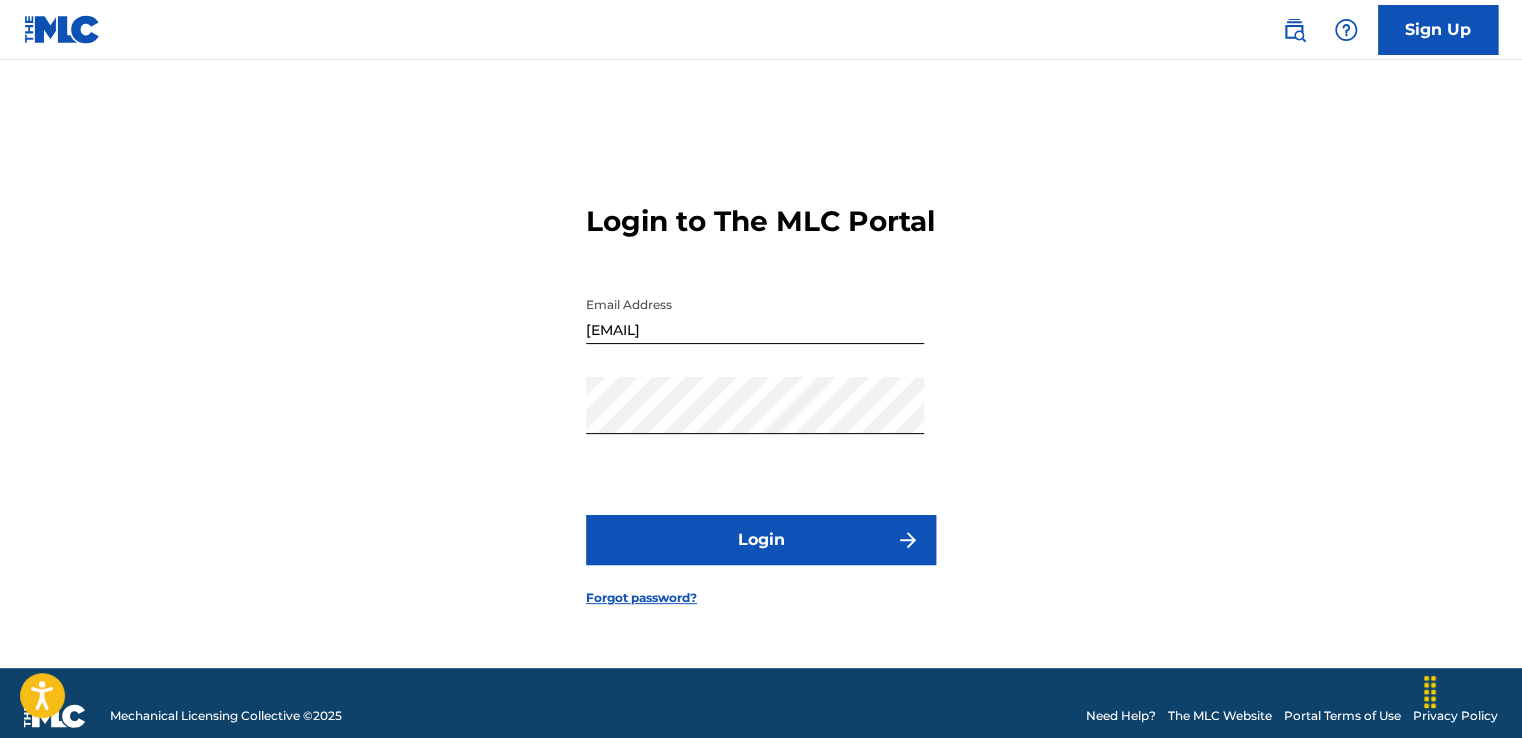 click on "Login" at bounding box center [761, 540] 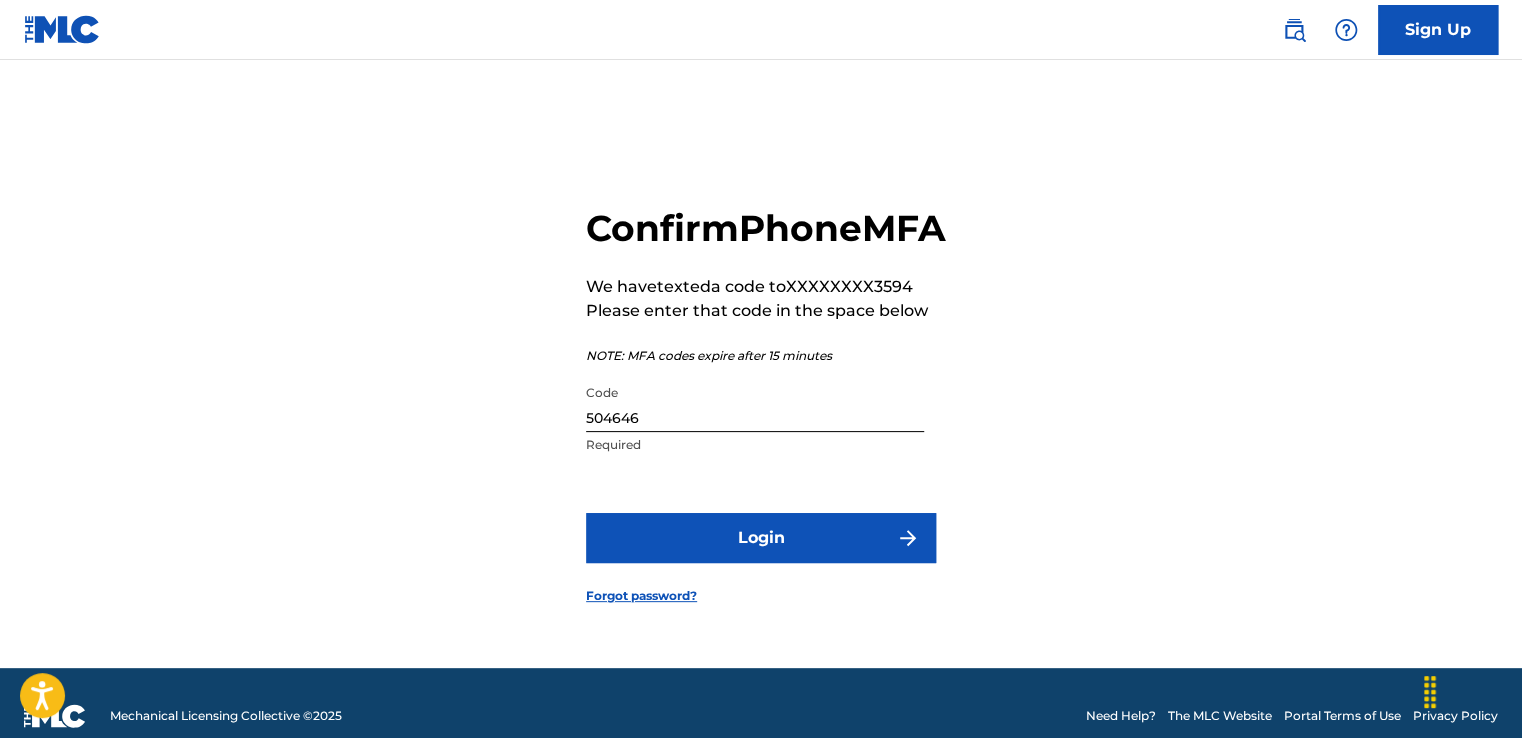 click on "504646" at bounding box center [755, 403] 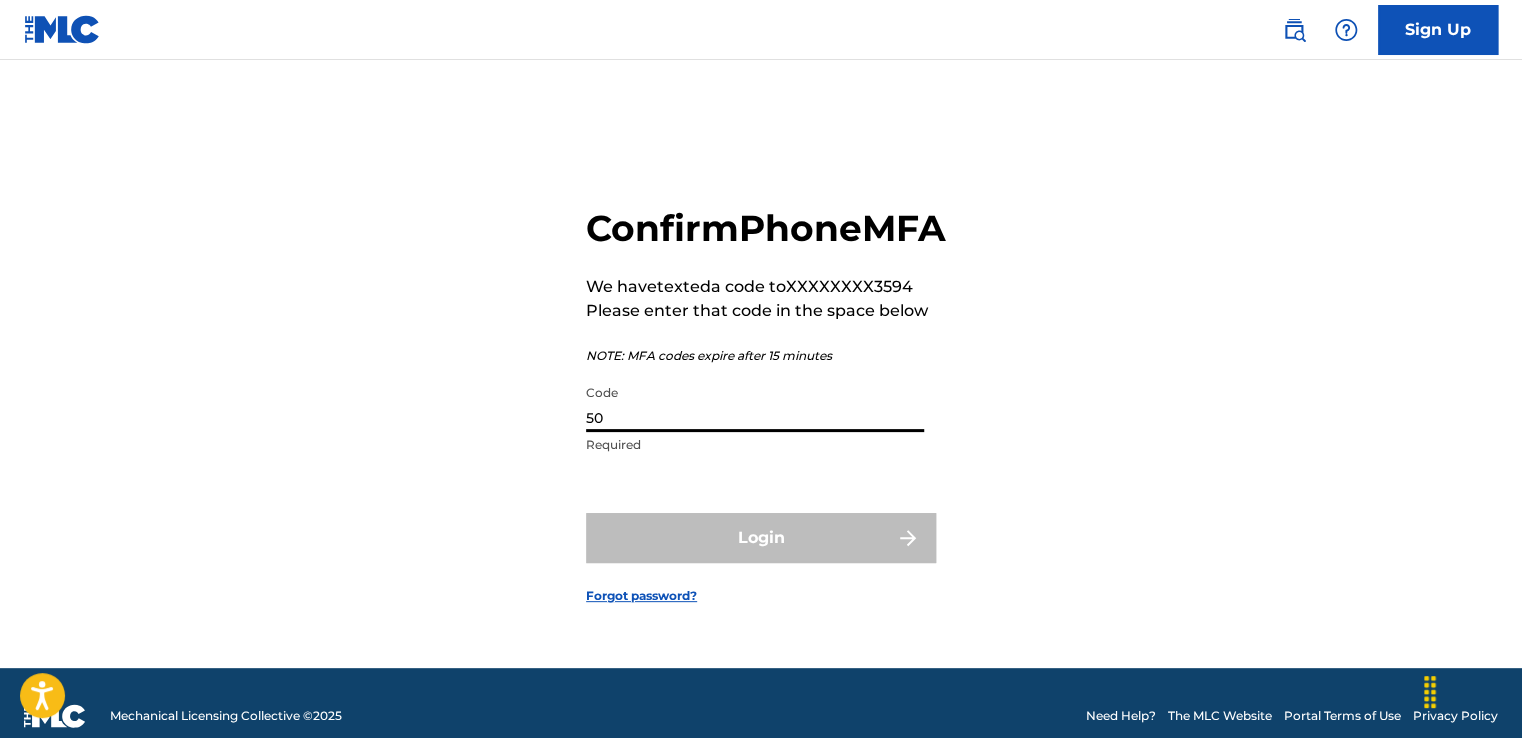 type on "5" 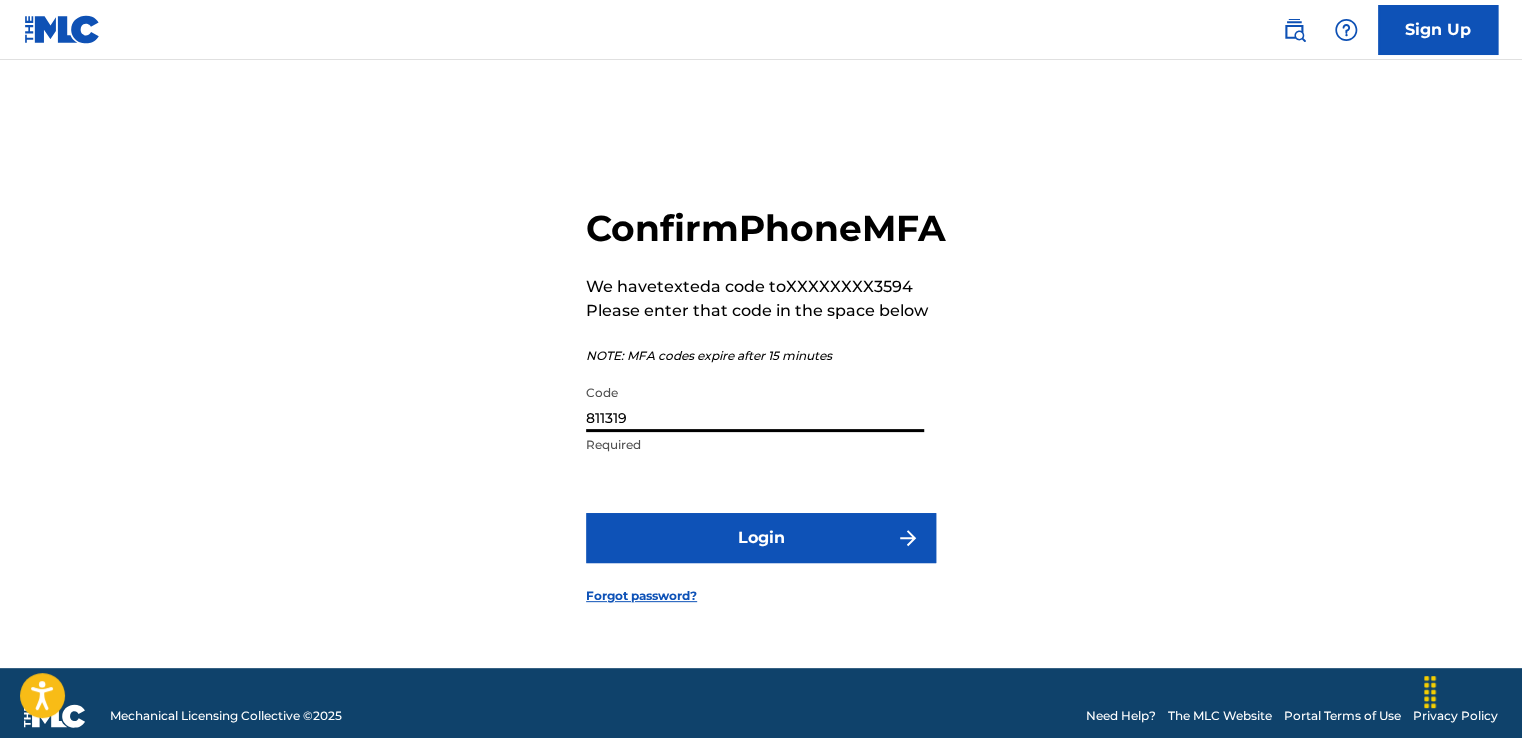 type on "811319" 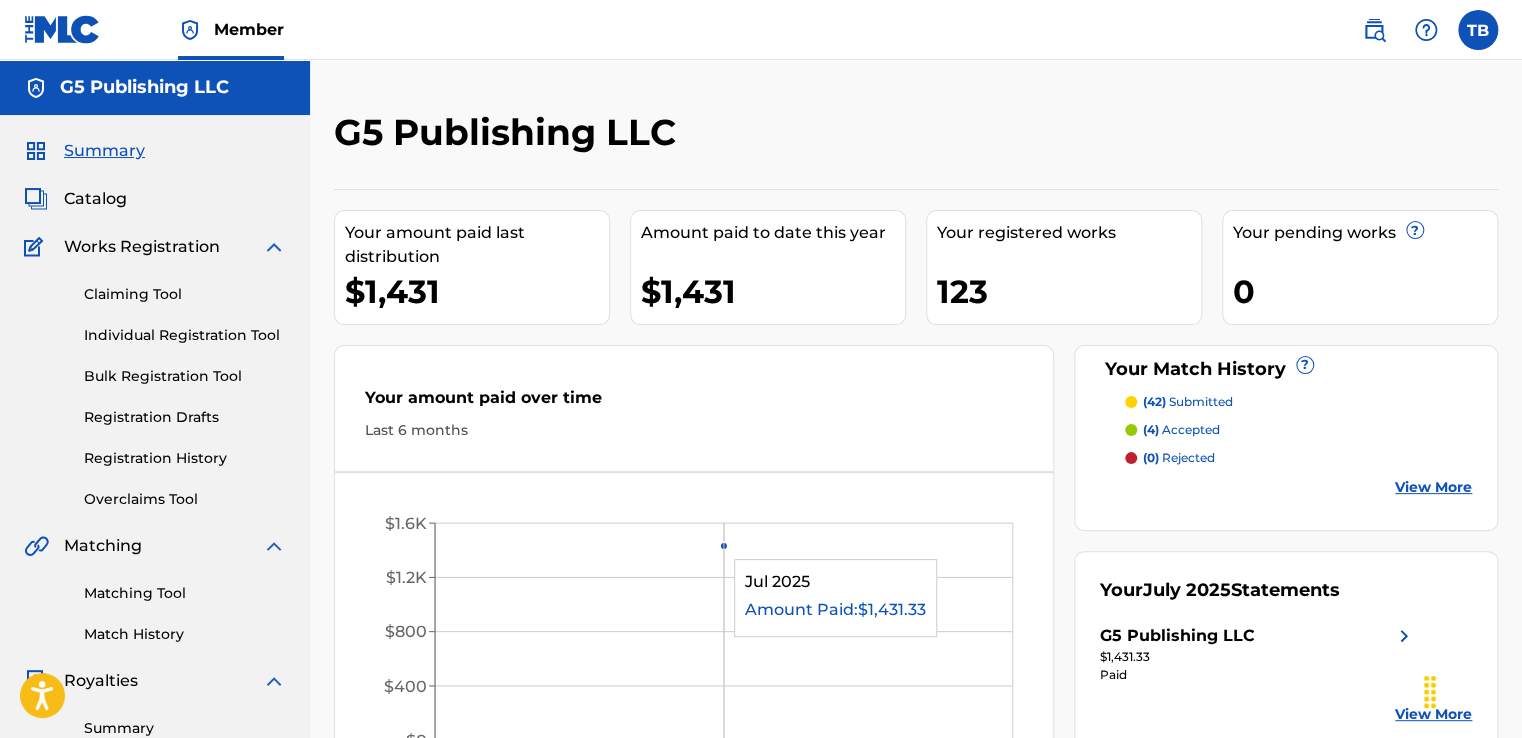 scroll, scrollTop: 0, scrollLeft: 0, axis: both 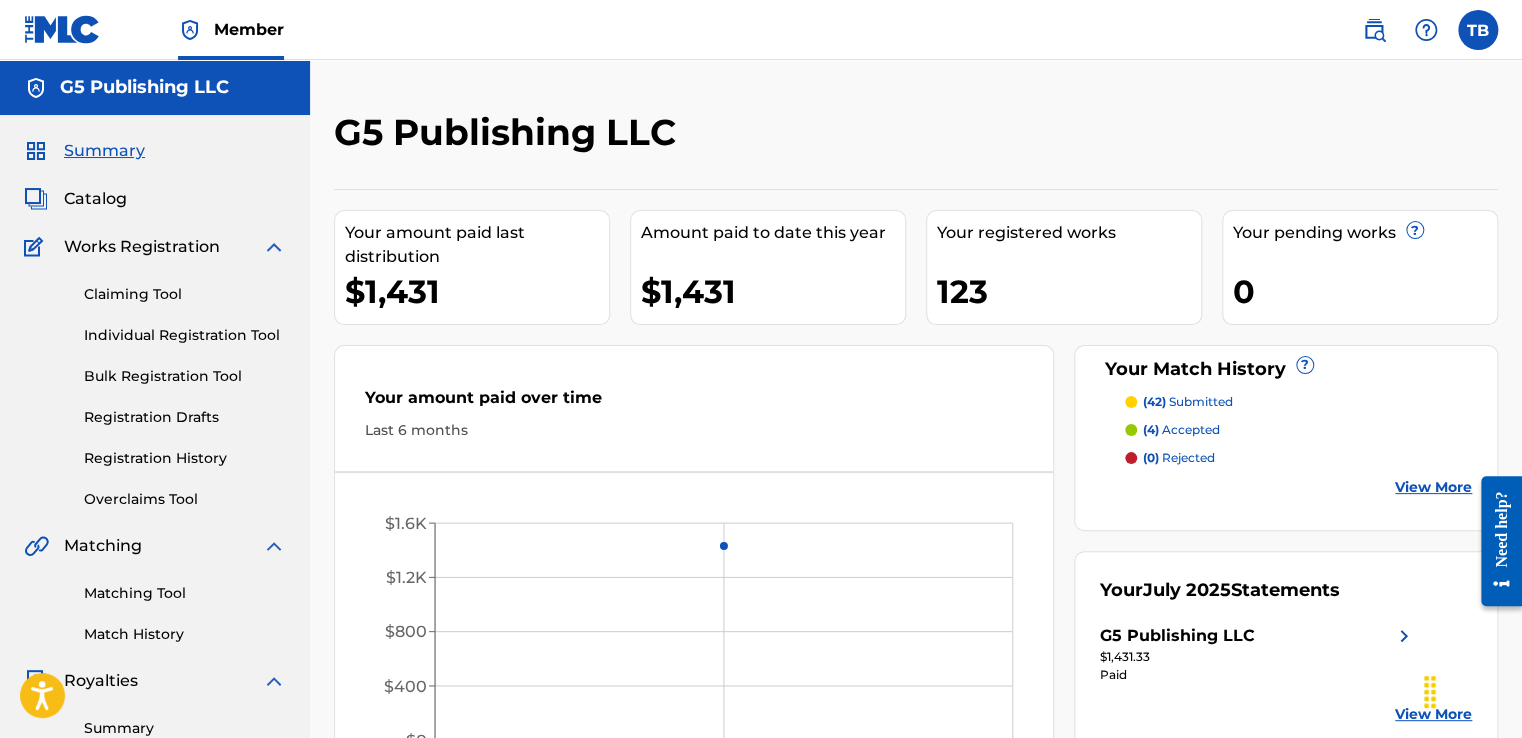 click on "(42)   submitted" at bounding box center [1188, 402] 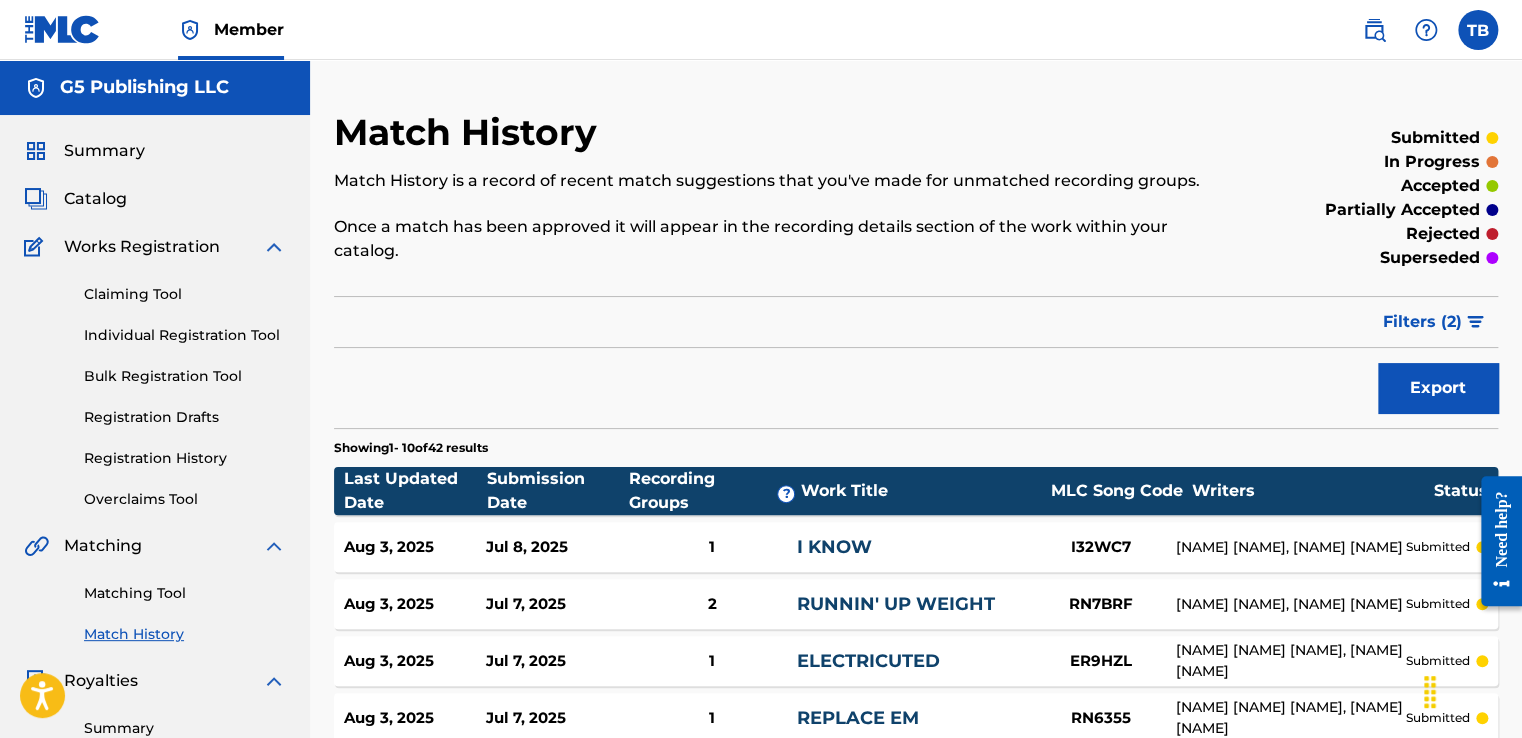 click on "Matching Tool" at bounding box center [185, 593] 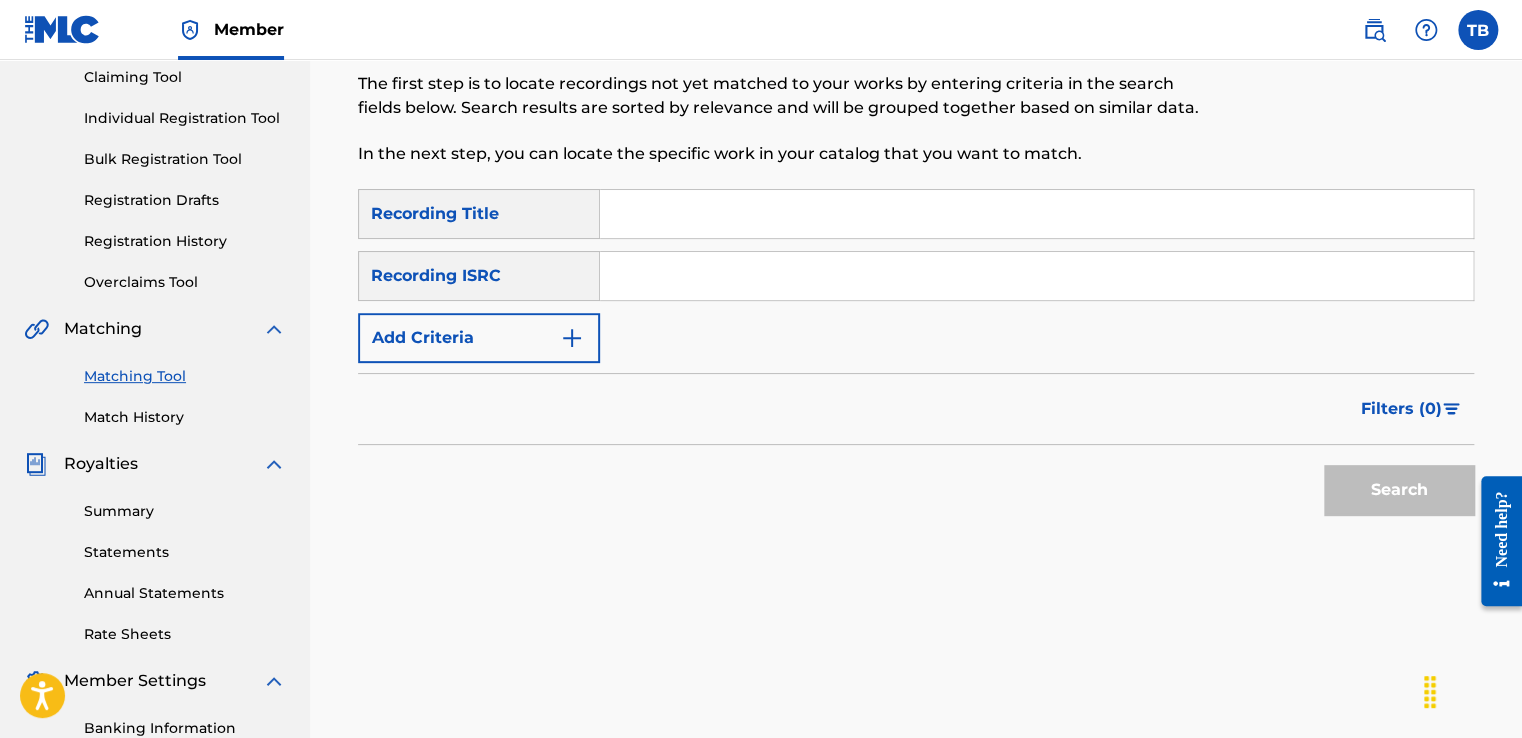 scroll, scrollTop: 219, scrollLeft: 0, axis: vertical 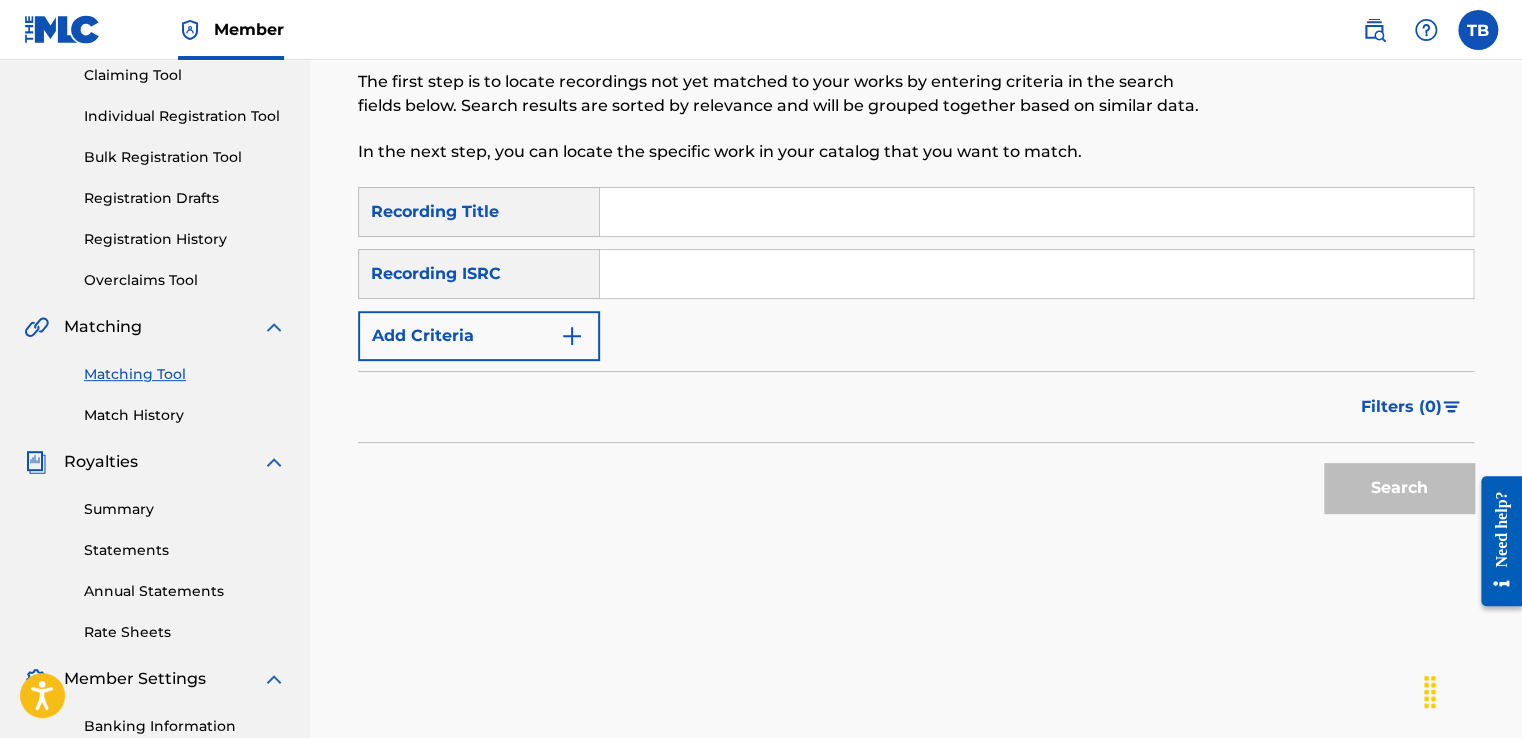 click at bounding box center (572, 336) 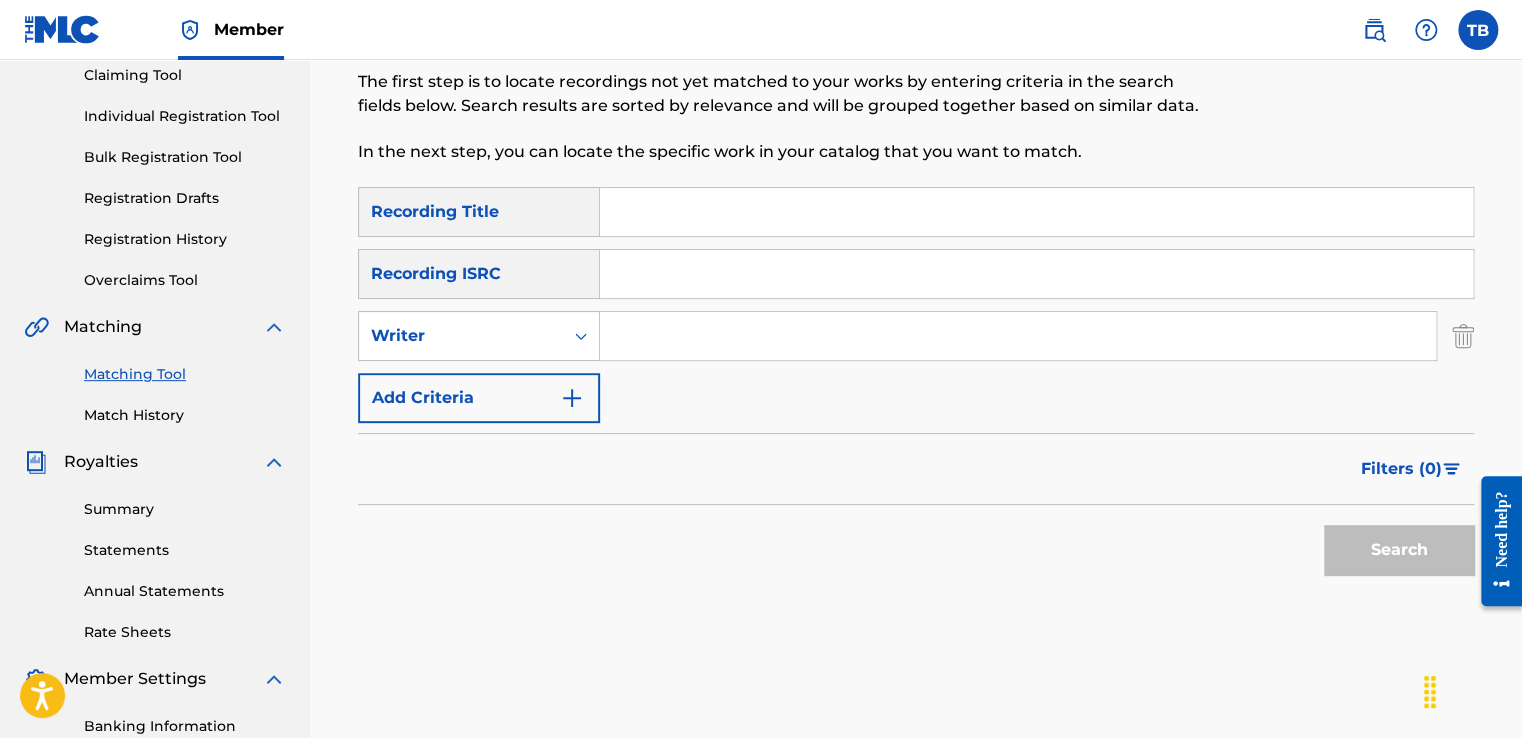 click at bounding box center [1018, 336] 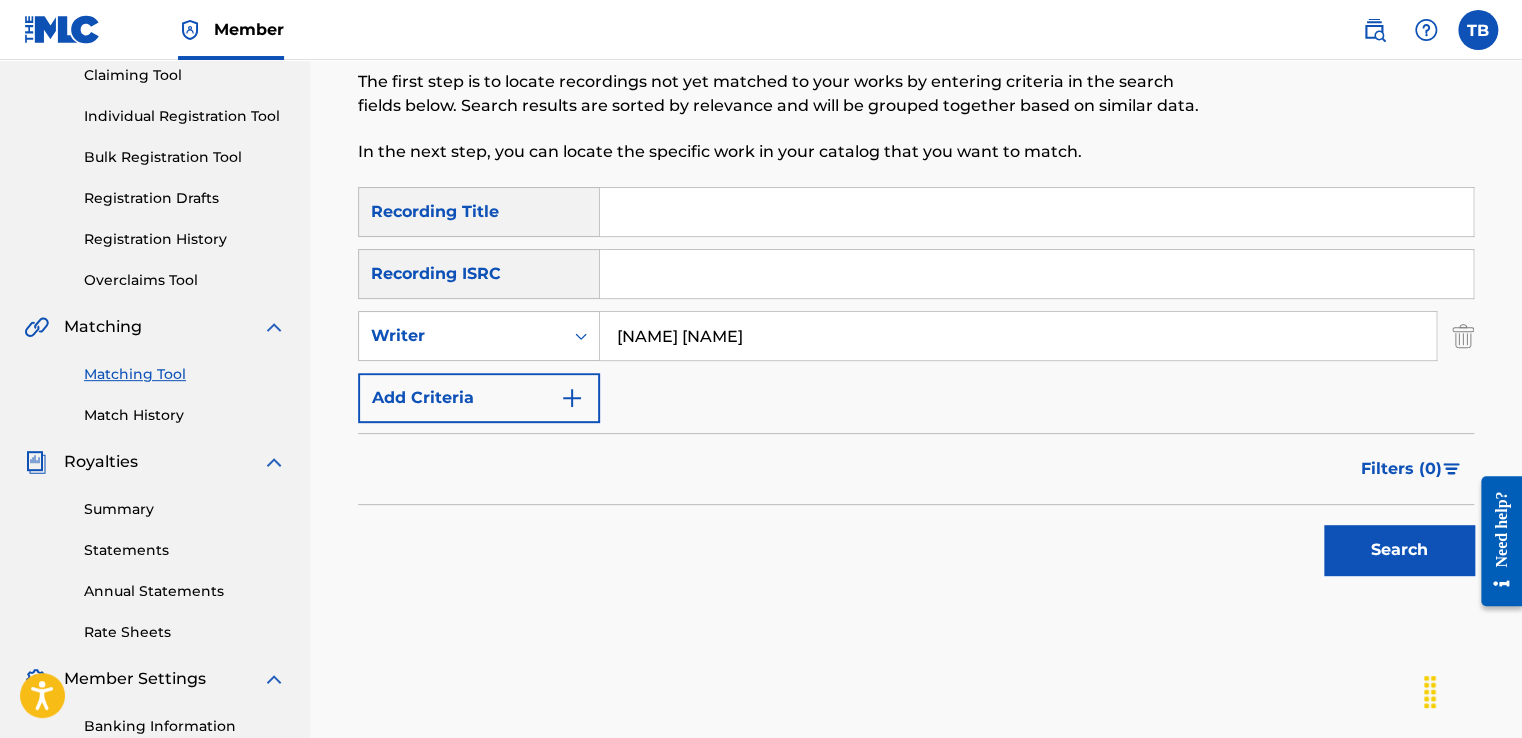 click on "Search" at bounding box center (1399, 550) 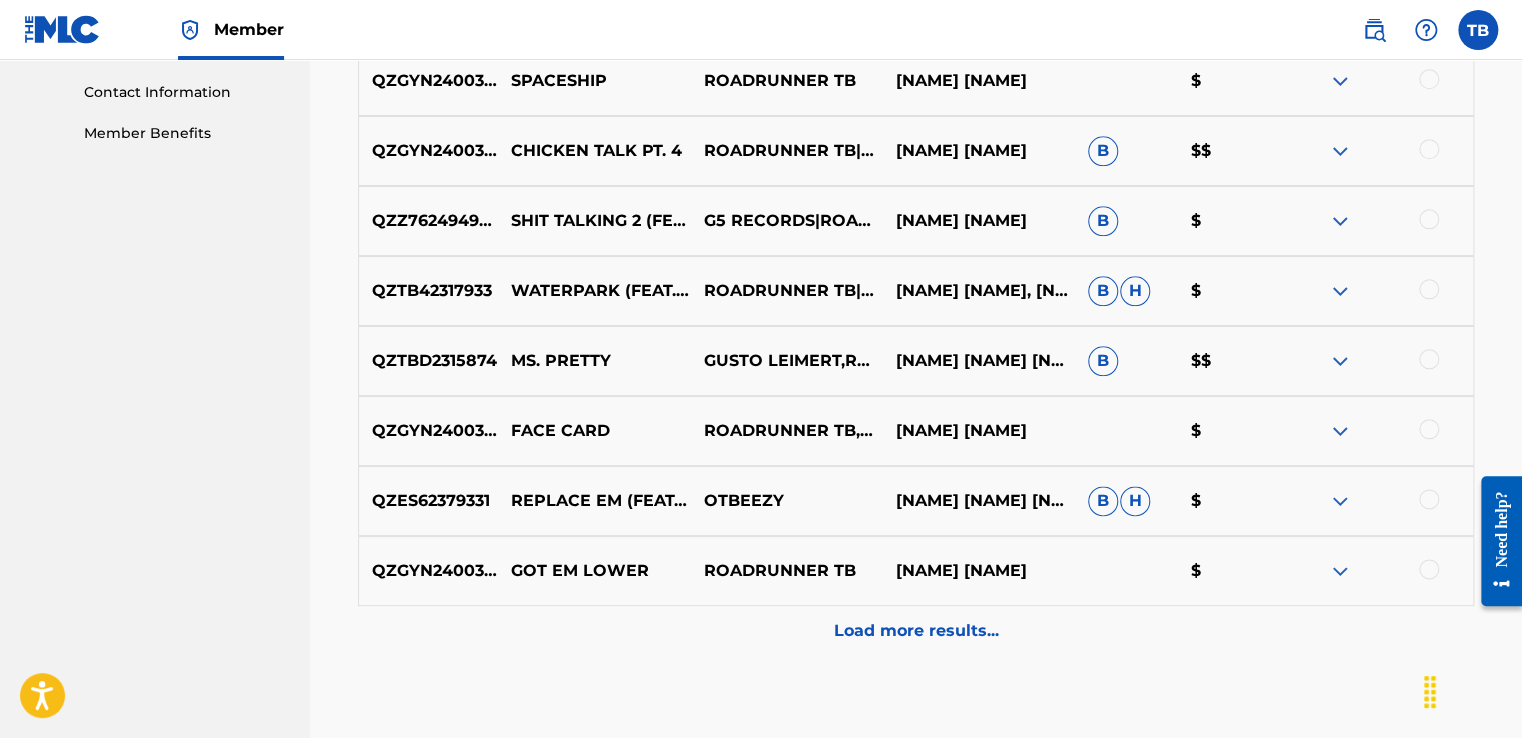 scroll, scrollTop: 1006, scrollLeft: 0, axis: vertical 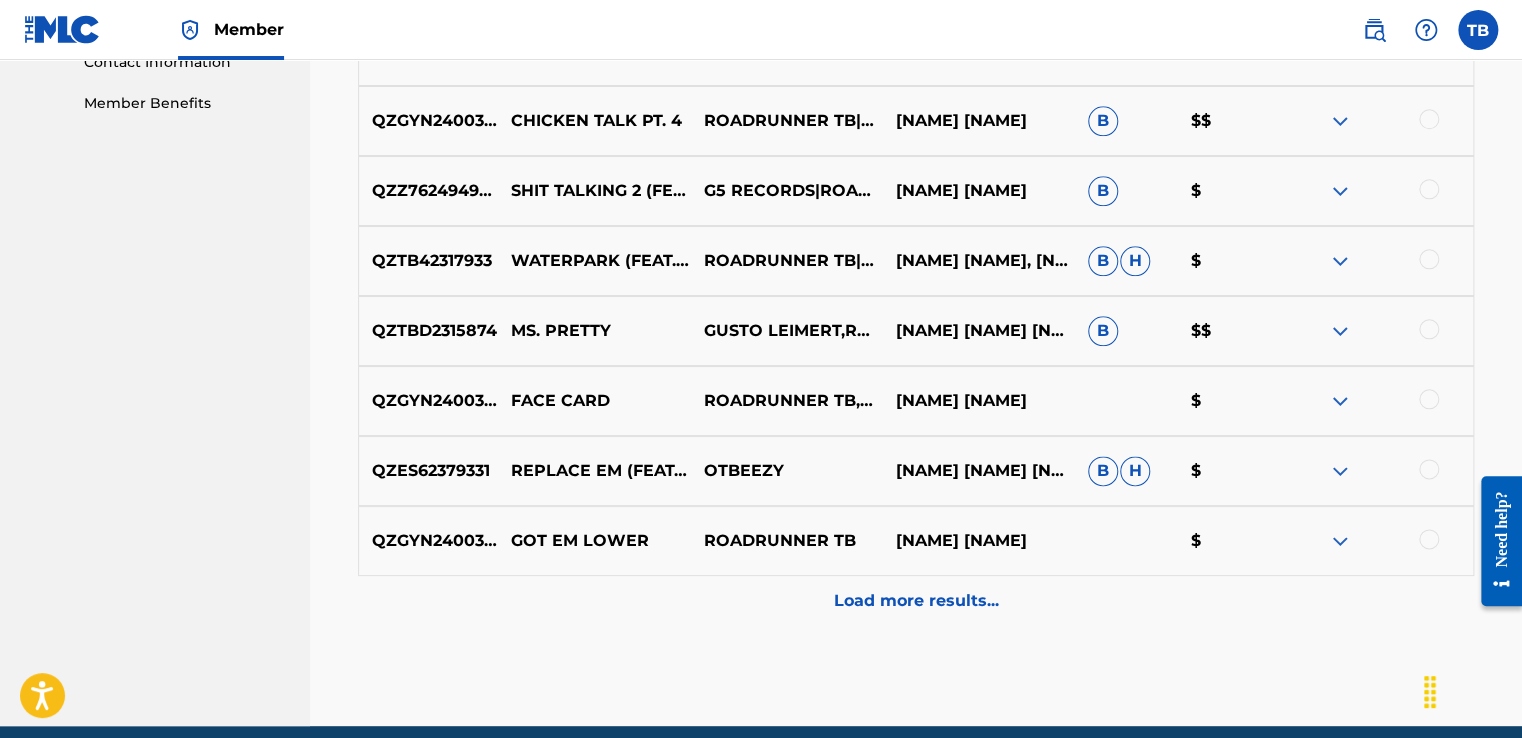 click on "Load more results..." at bounding box center (916, 601) 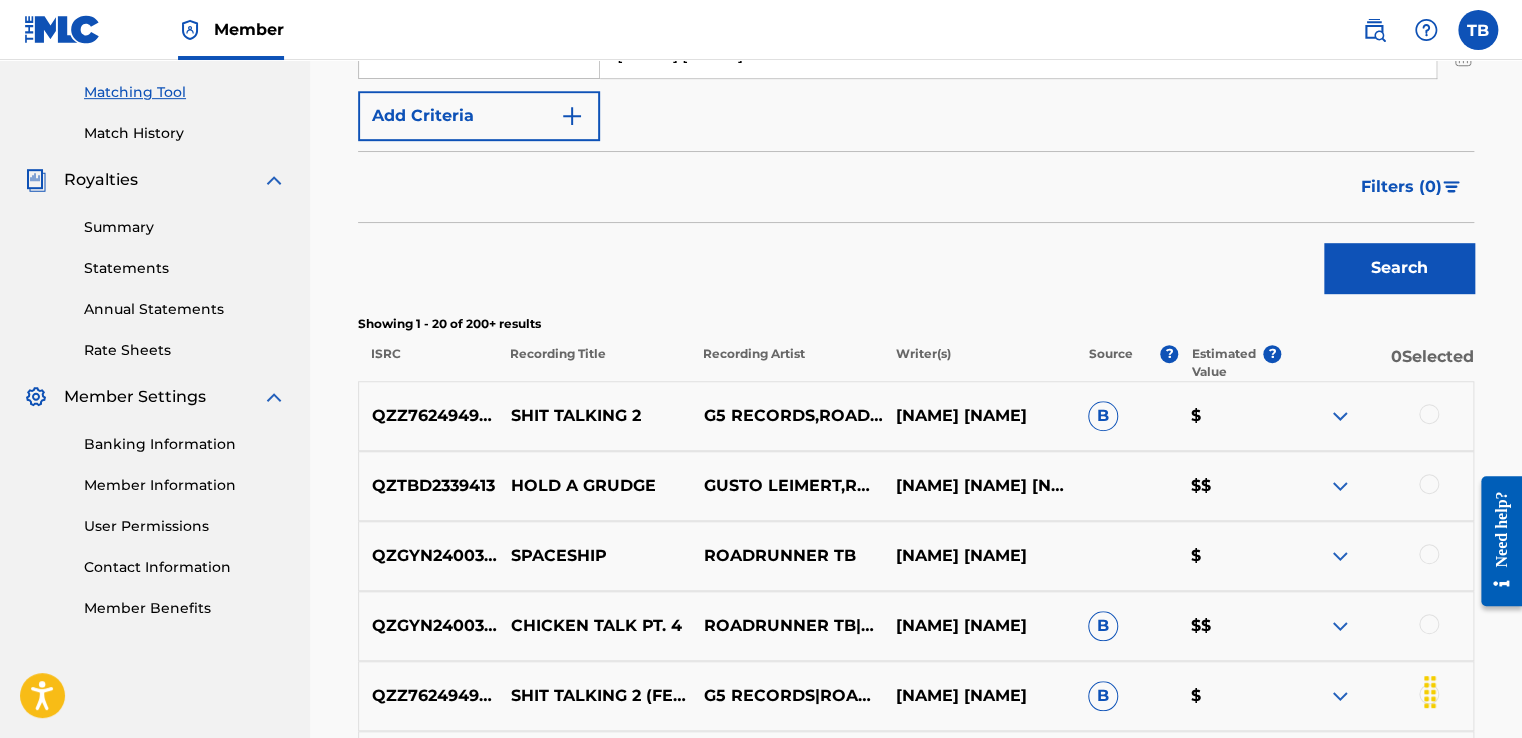 scroll, scrollTop: 1006, scrollLeft: 0, axis: vertical 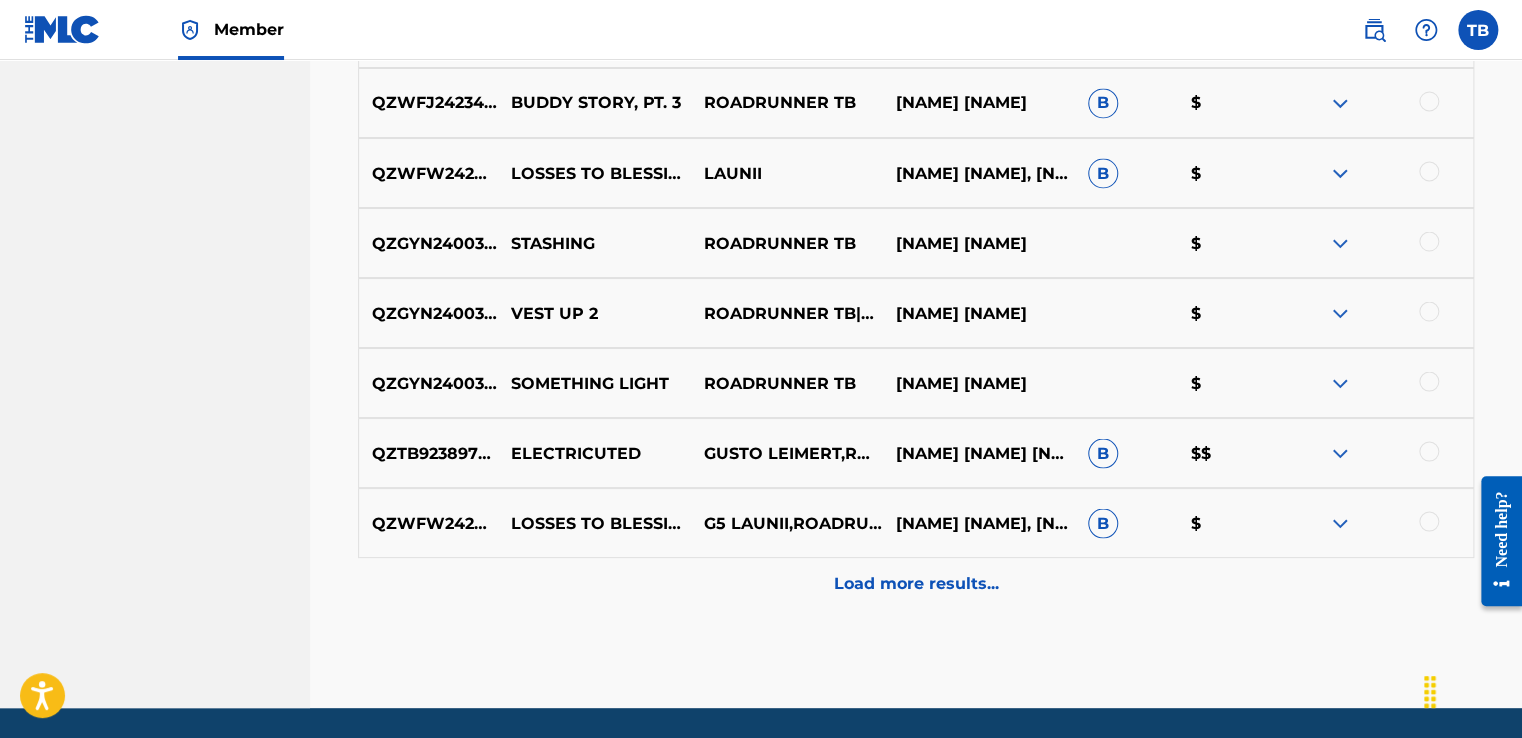 click on "Load more results..." at bounding box center [916, 583] 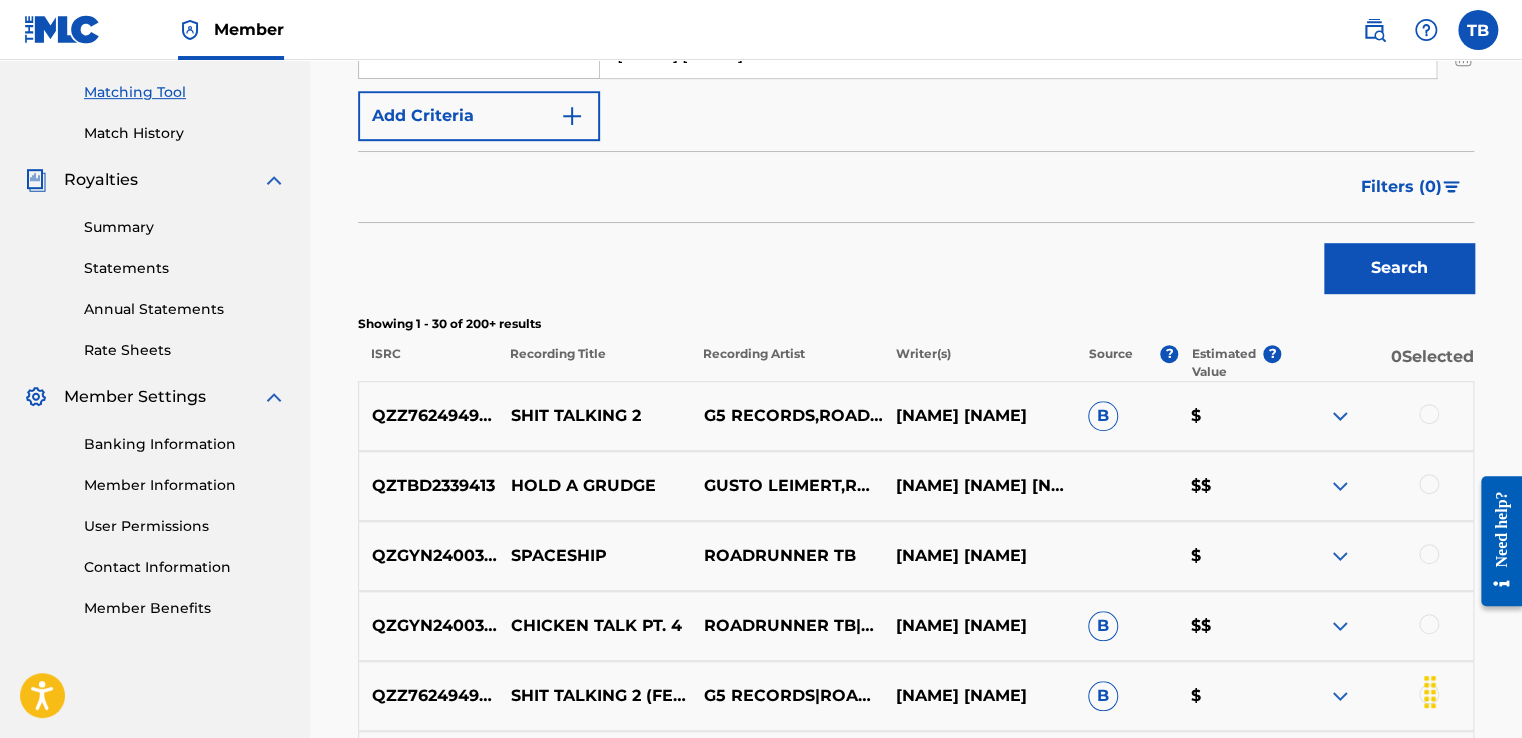 scroll, scrollTop: 1724, scrollLeft: 0, axis: vertical 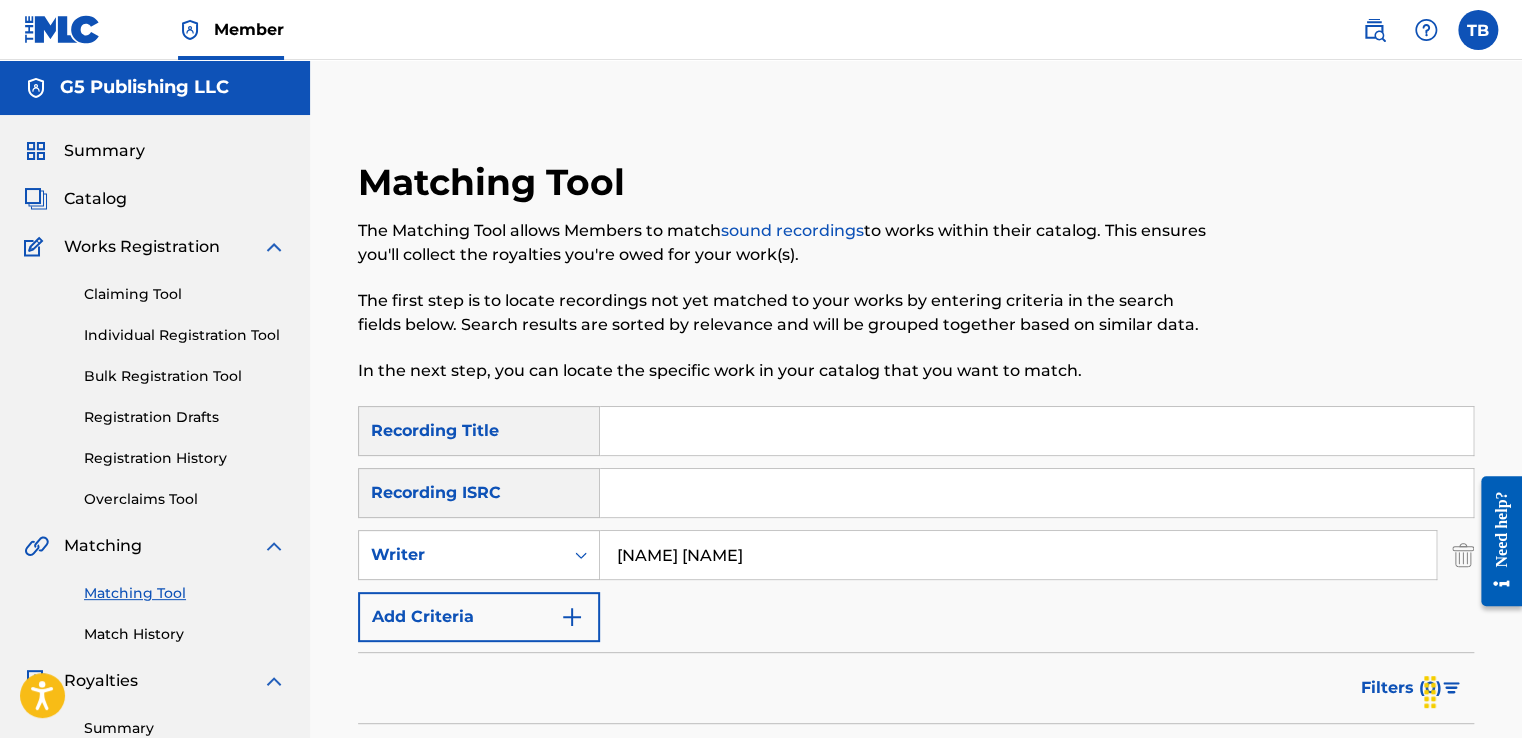 click on "Summary" at bounding box center (104, 151) 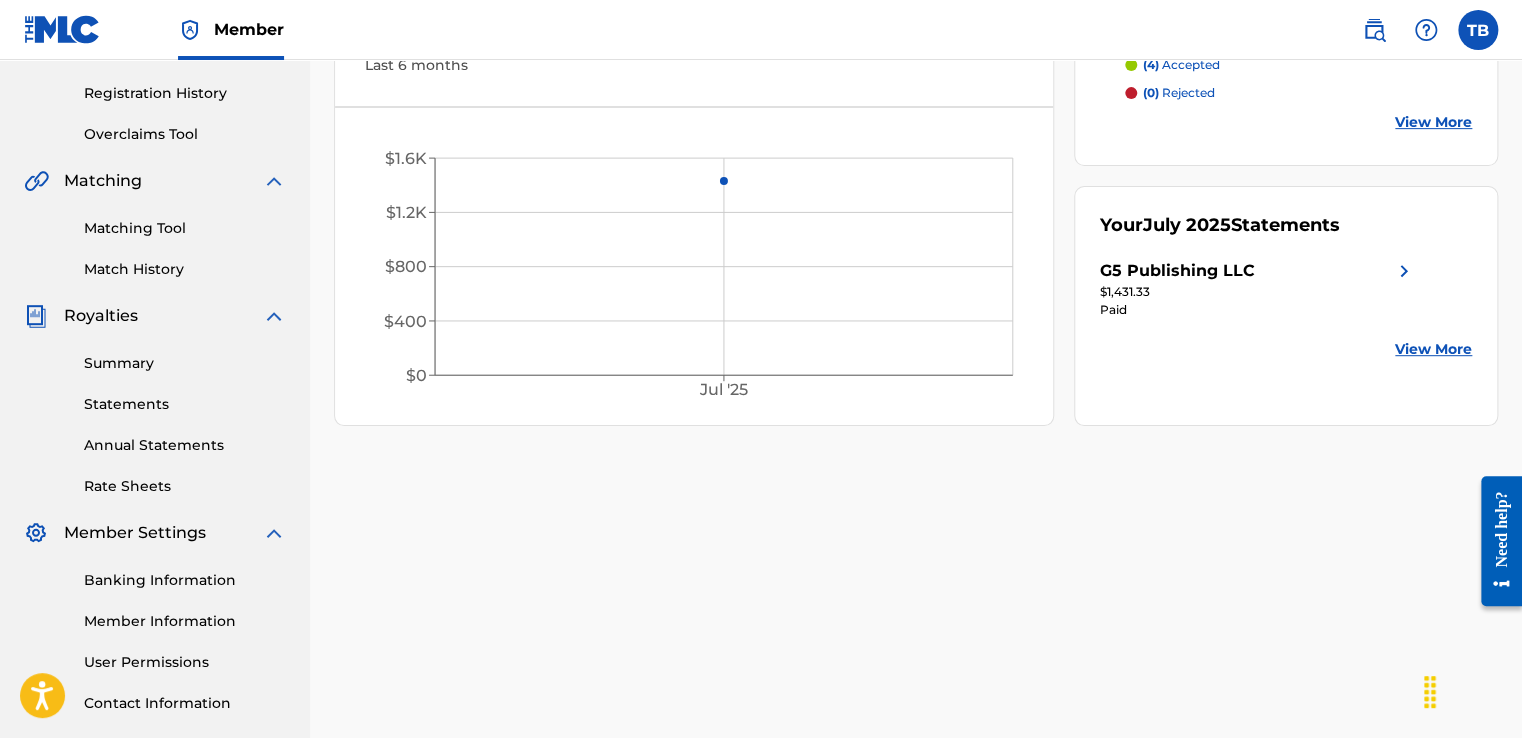 scroll, scrollTop: 0, scrollLeft: 0, axis: both 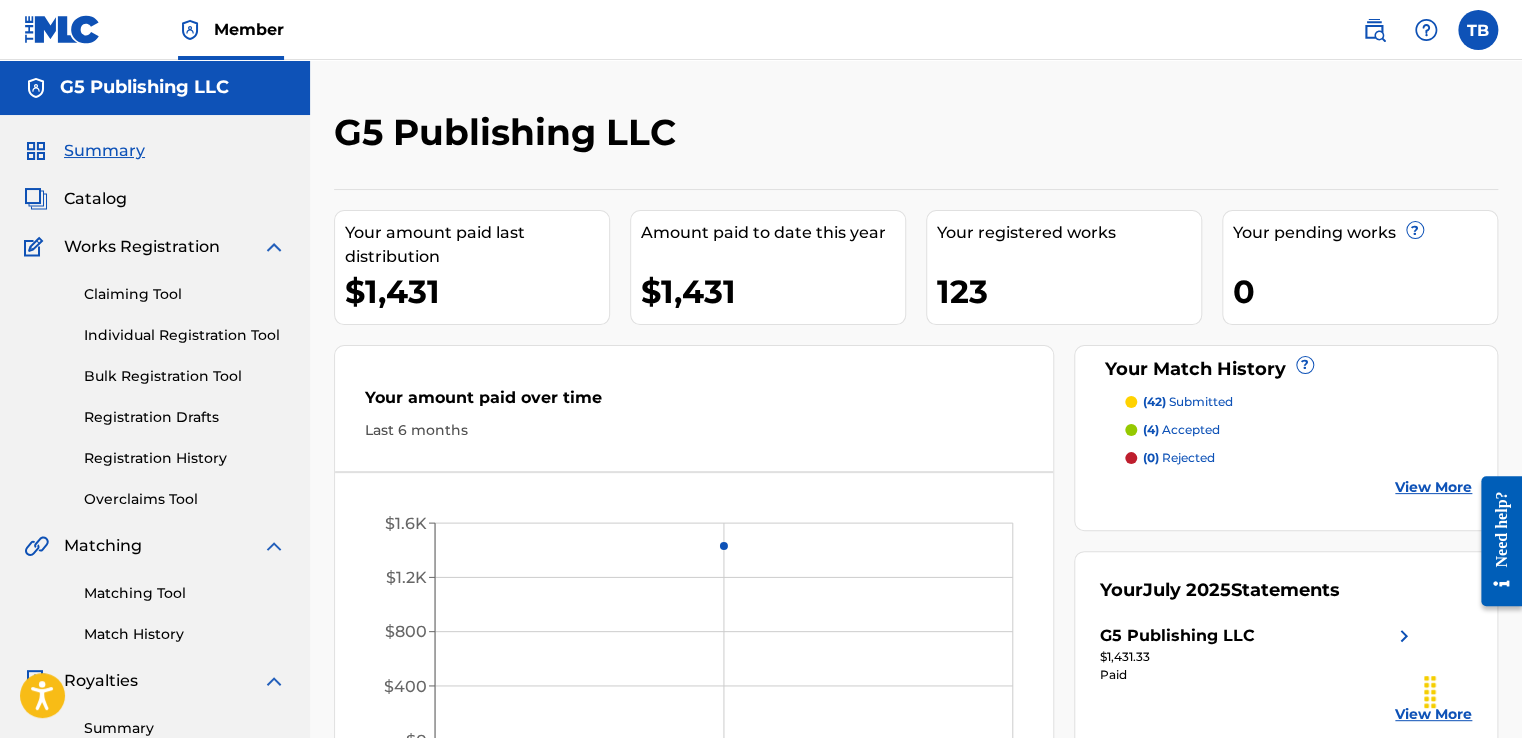 drag, startPoint x: 1520, startPoint y: 150, endPoint x: 1519, endPoint y: 222, distance: 72.00694 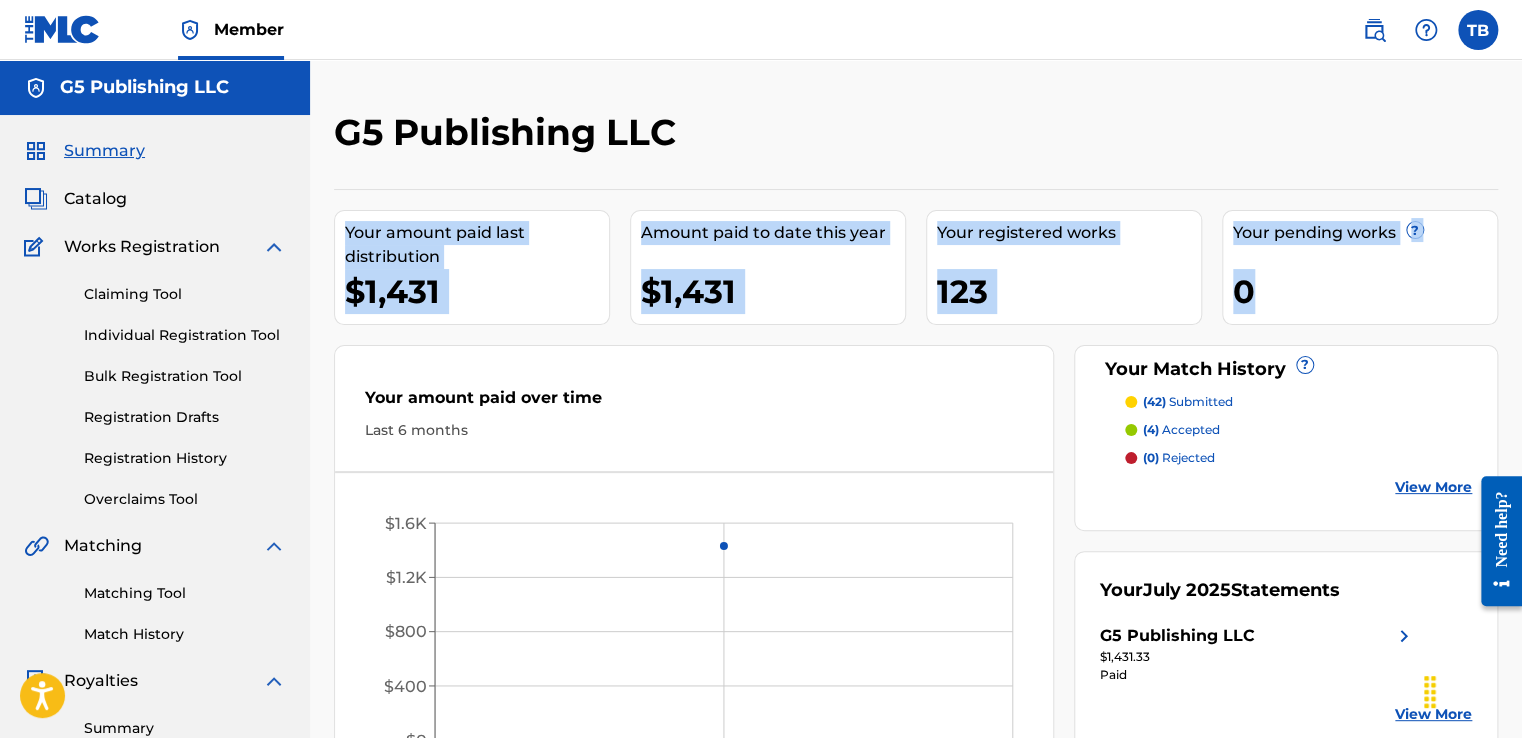 drag, startPoint x: 1519, startPoint y: 222, endPoint x: 1258, endPoint y: 101, distance: 287.68387 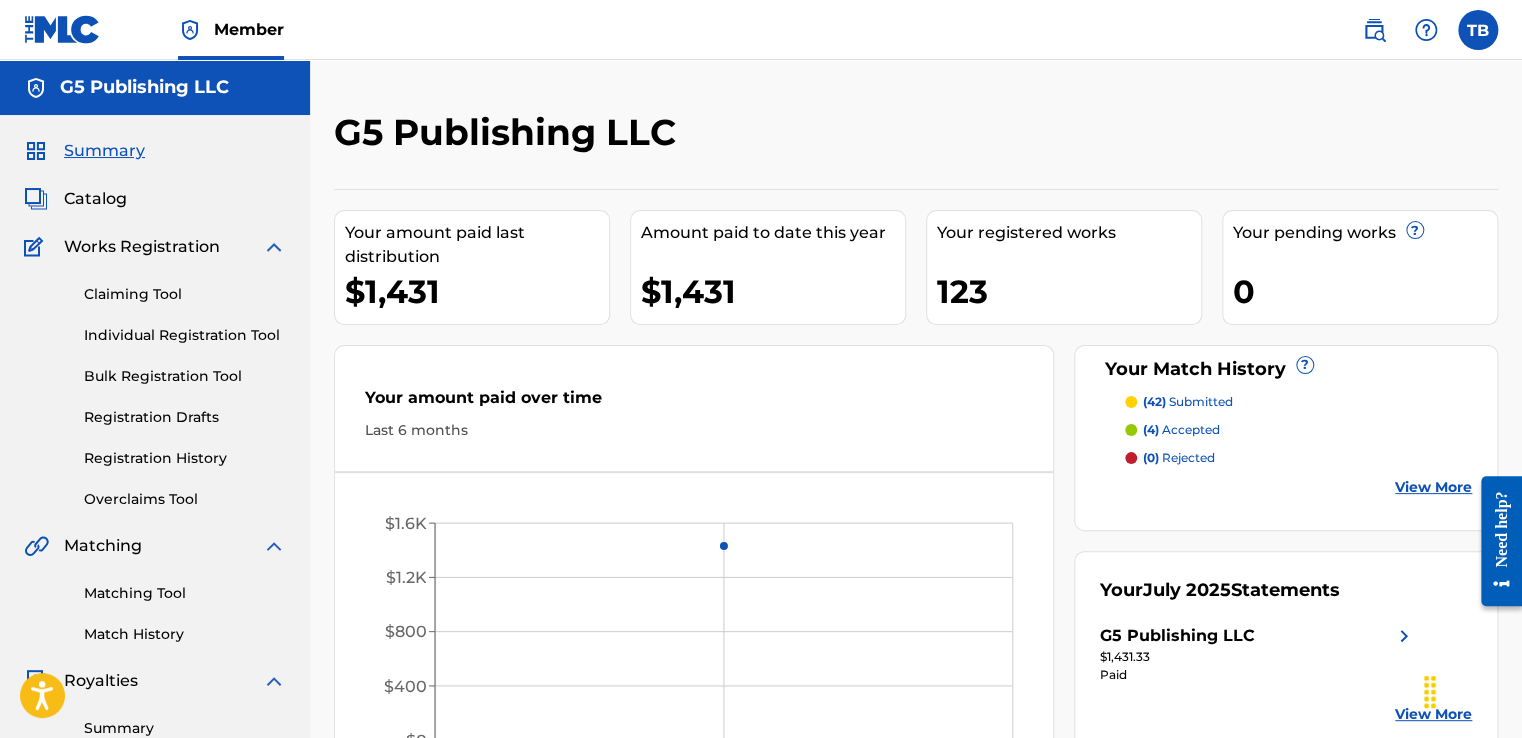 click on "Member TB TB [NAME]   [NAME] [EMAIL] Profile Log out" at bounding box center (761, 30) 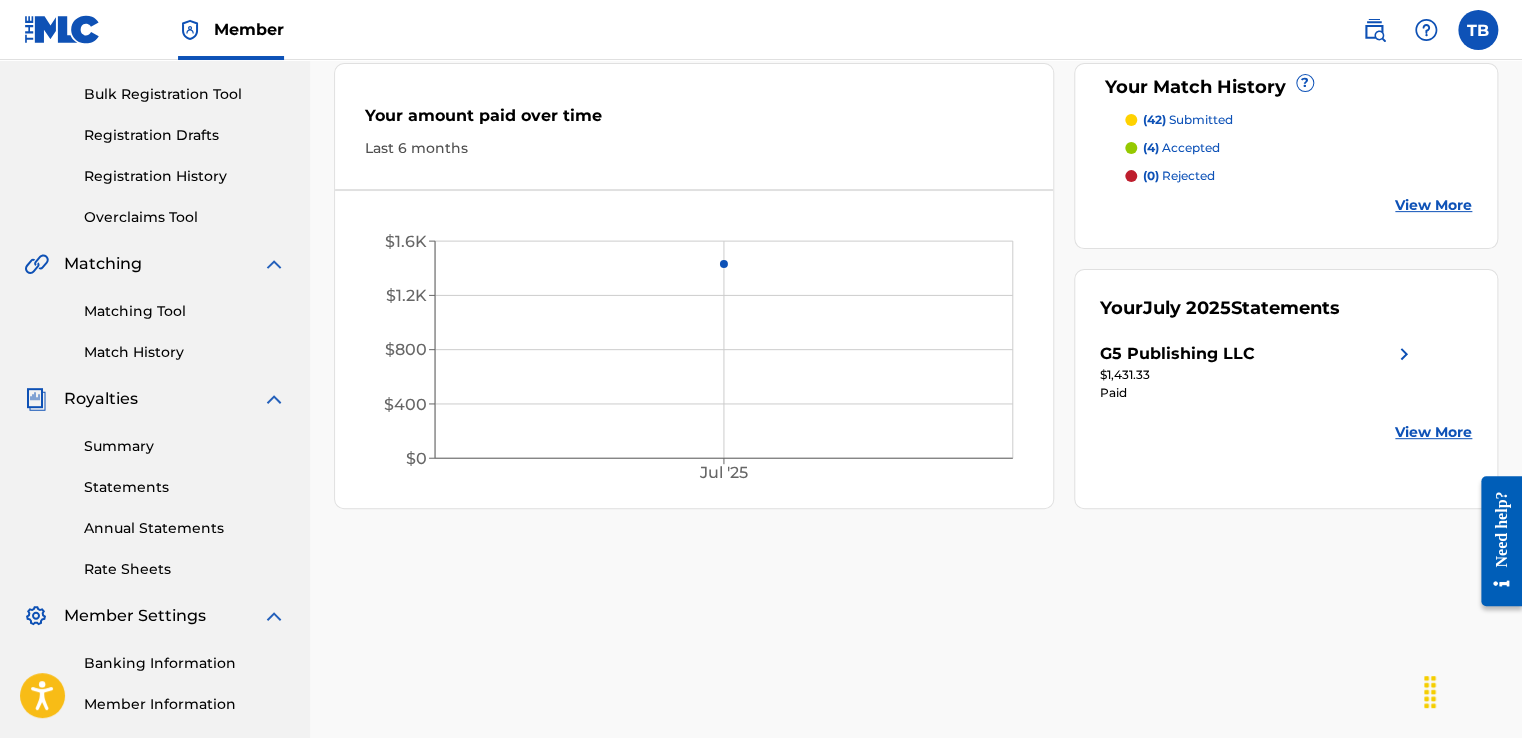 scroll, scrollTop: 278, scrollLeft: 0, axis: vertical 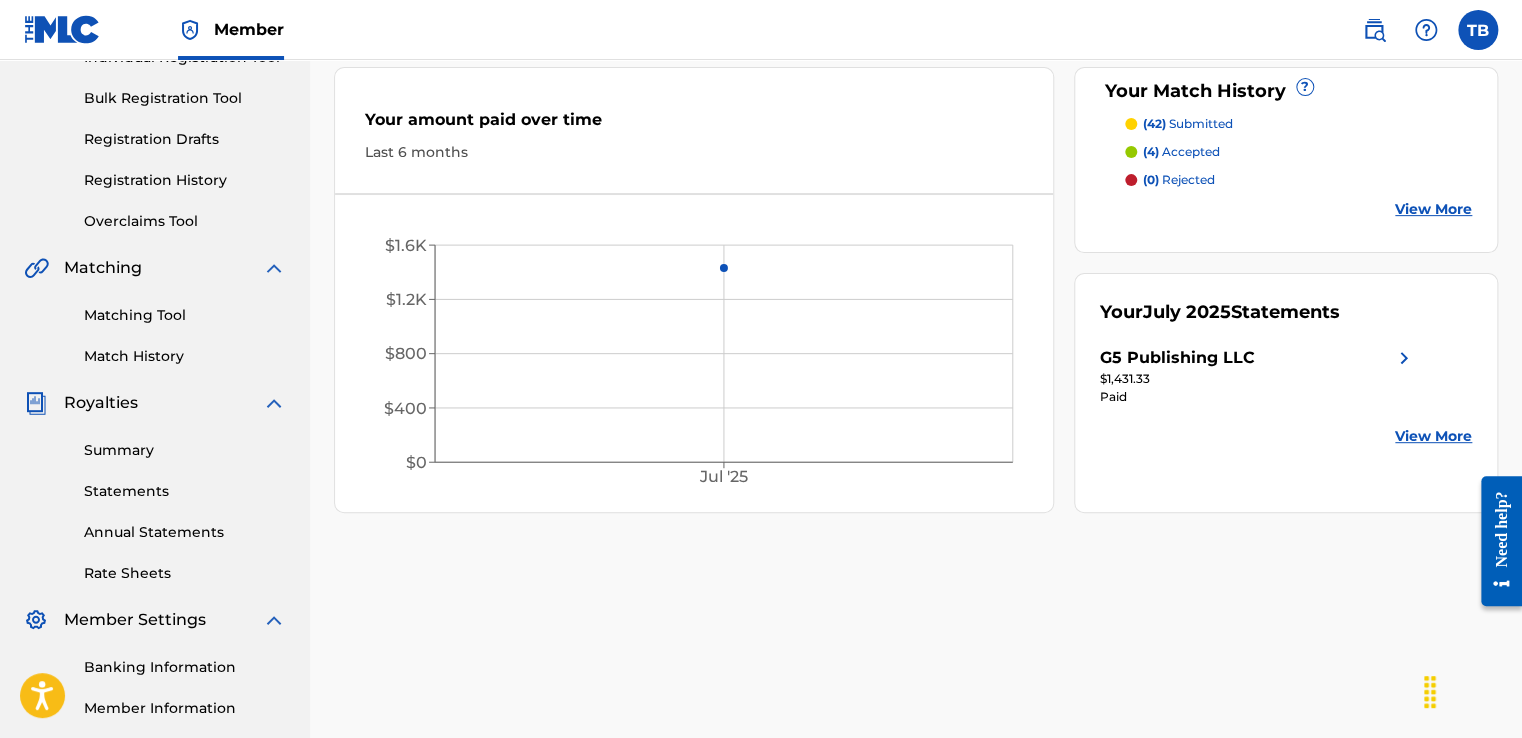 click on "Summary Statements Annual Statements Rate Sheets" at bounding box center [155, 499] 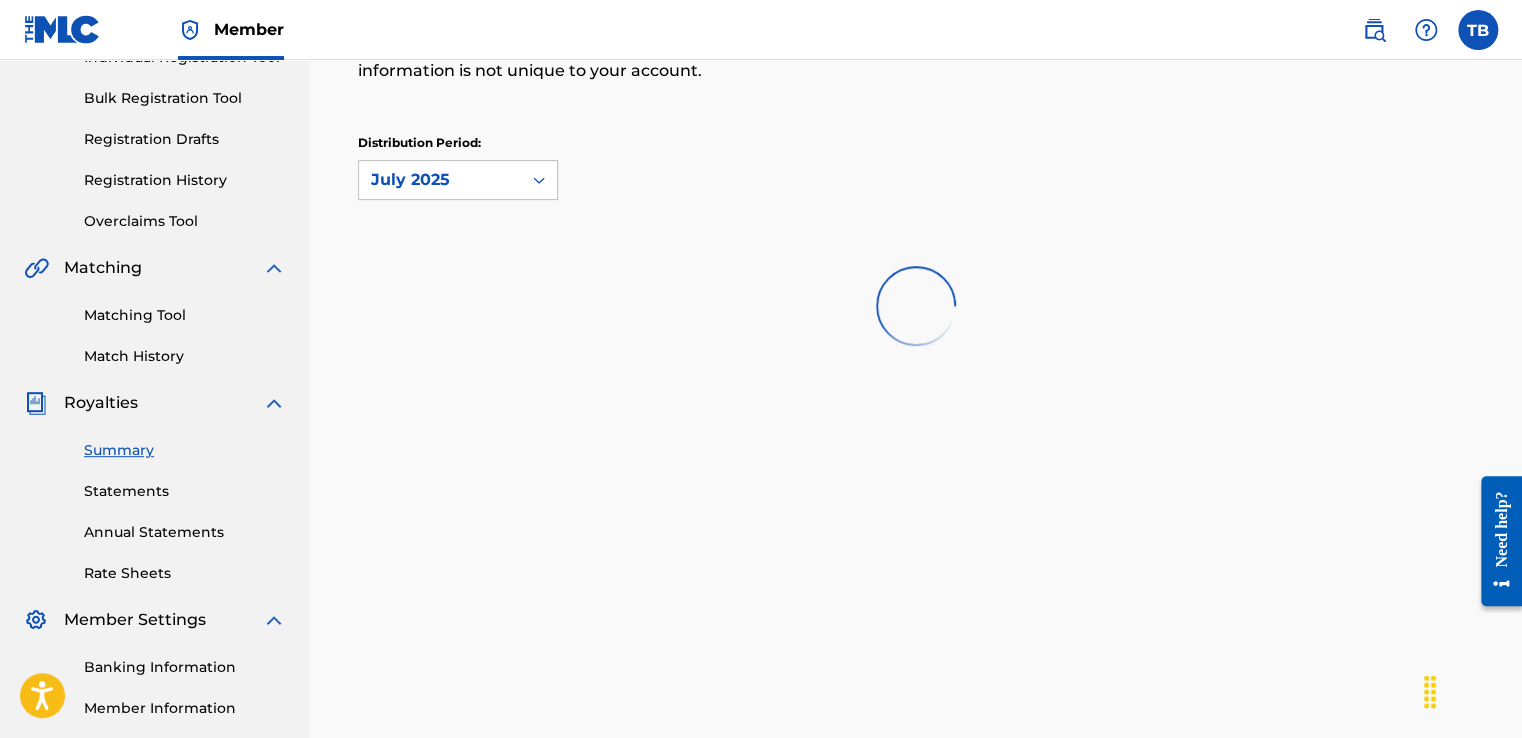 scroll, scrollTop: 0, scrollLeft: 0, axis: both 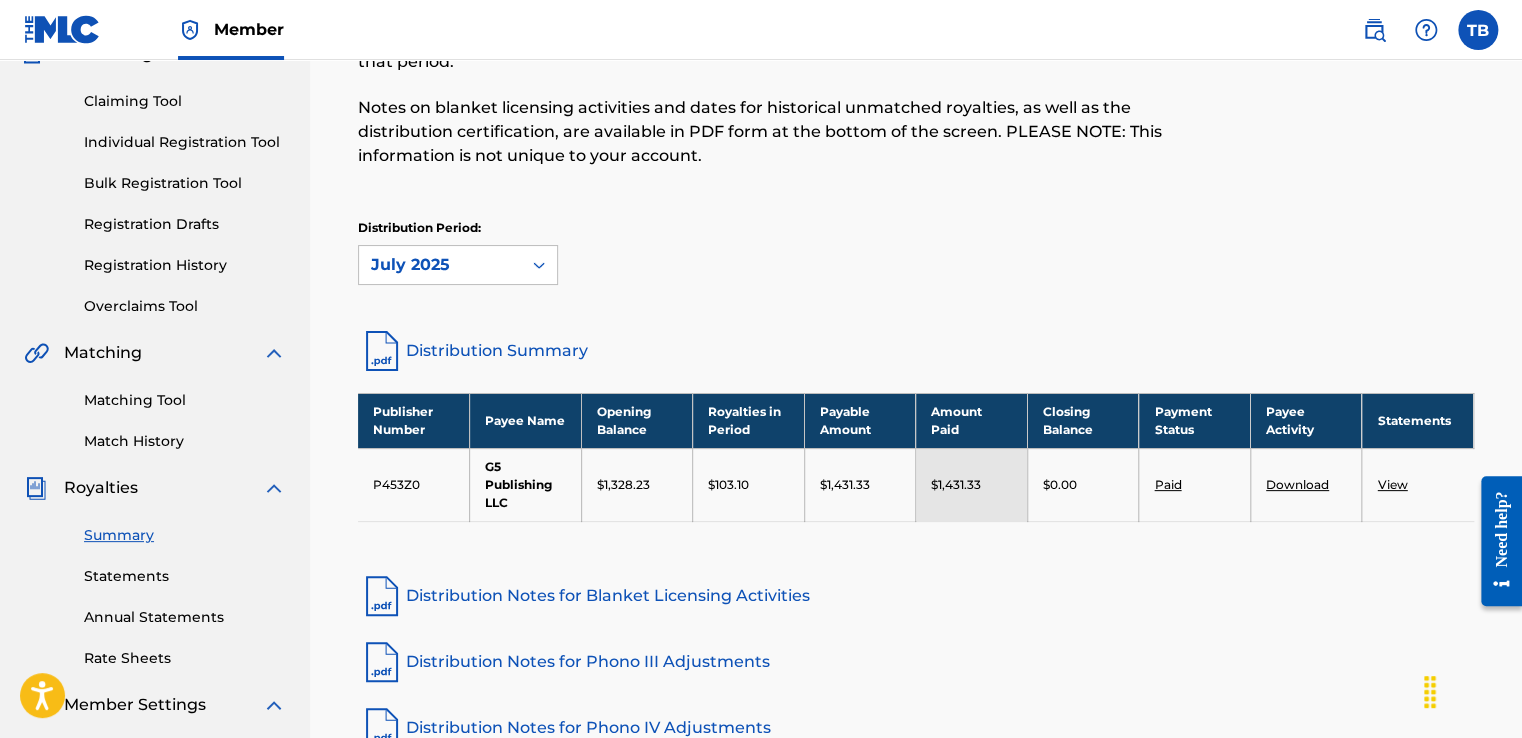 click on "Statements" at bounding box center [185, 576] 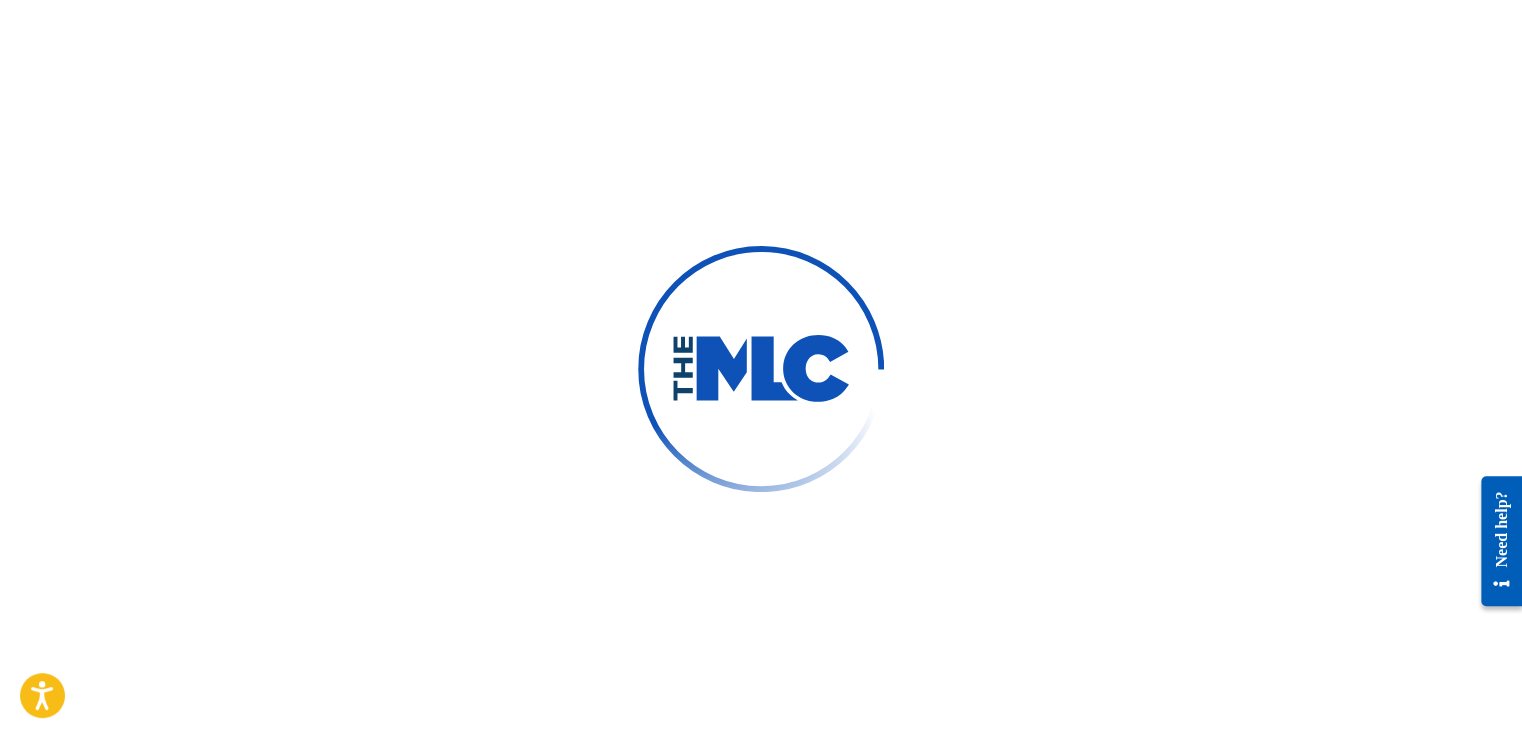 scroll, scrollTop: 0, scrollLeft: 0, axis: both 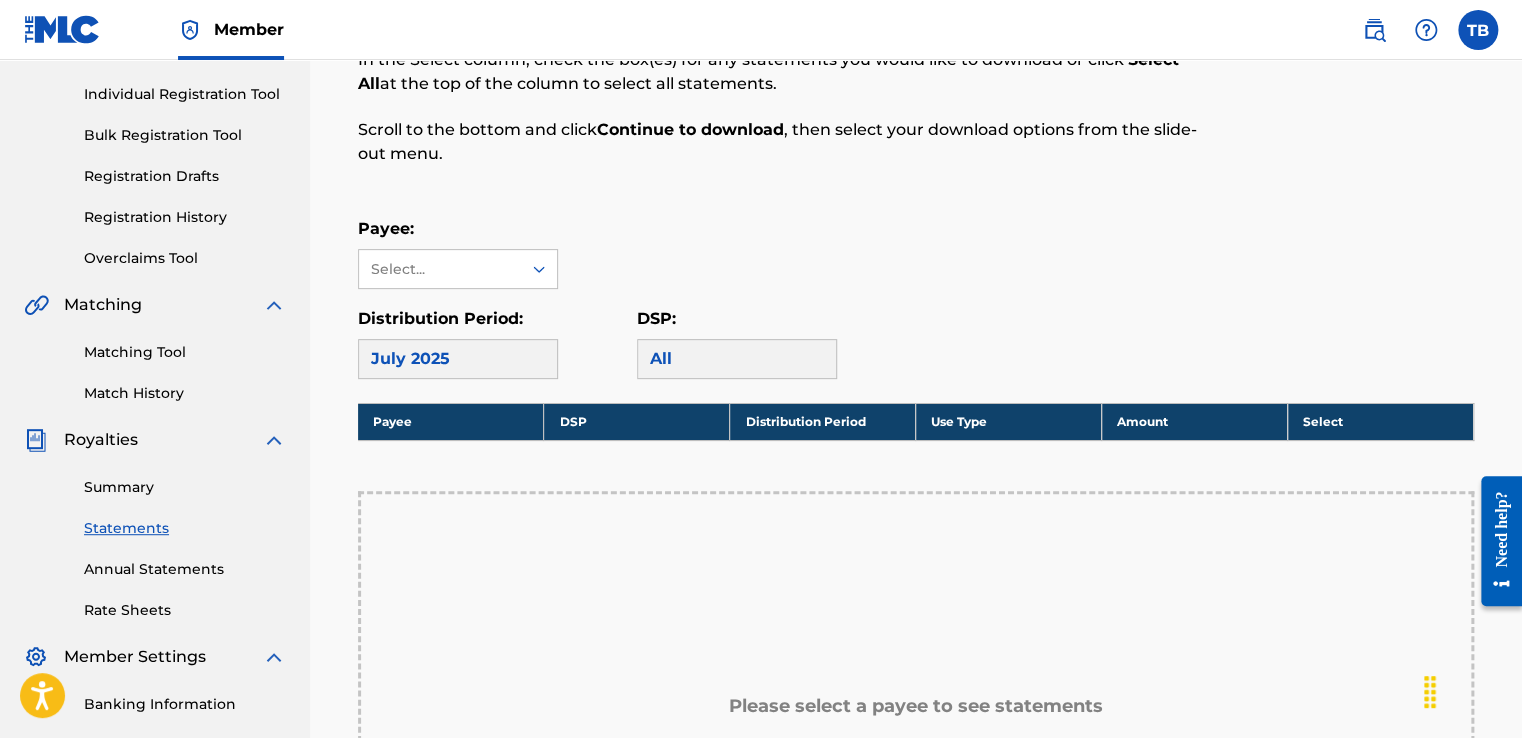 click on "July 2025" at bounding box center (458, 359) 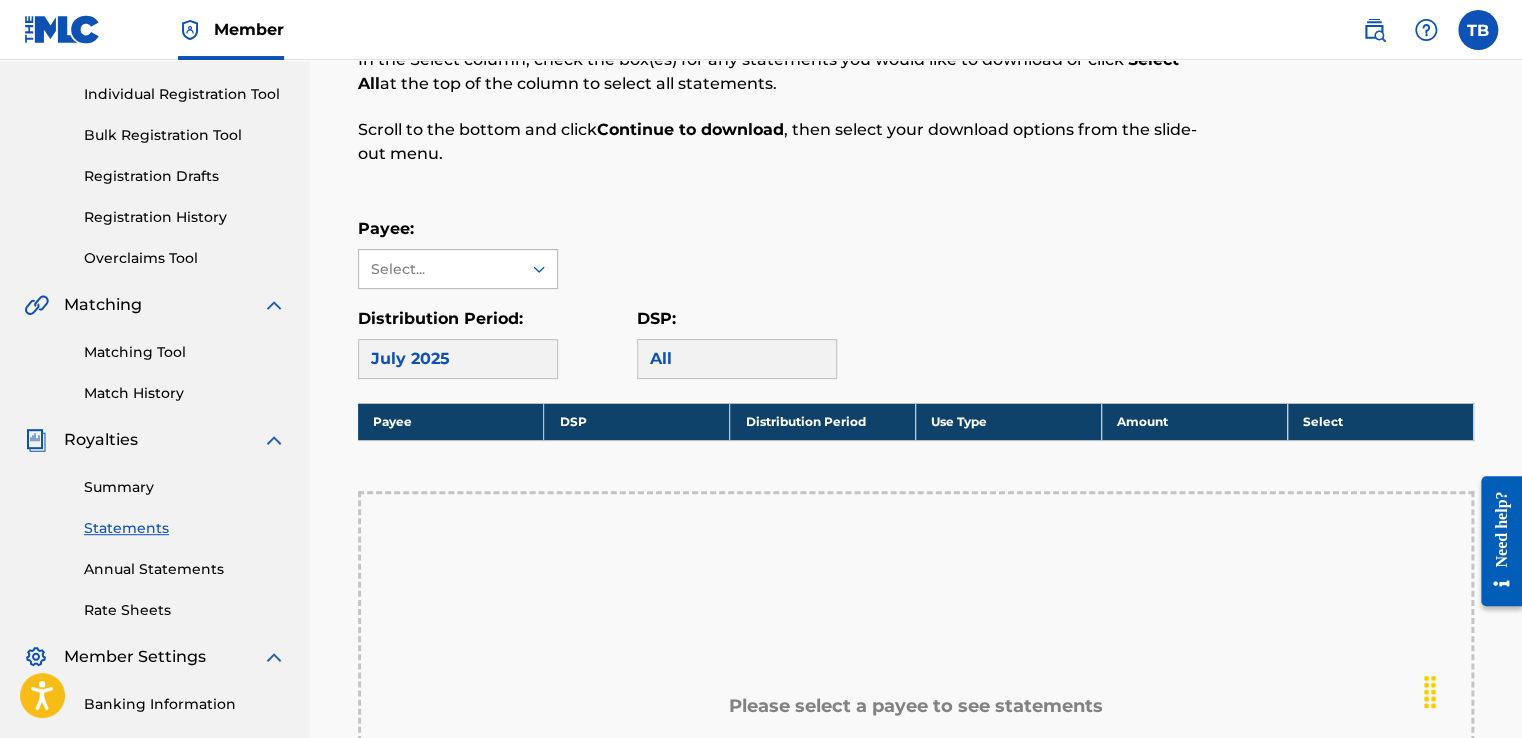 click on "Select..." at bounding box center (439, 269) 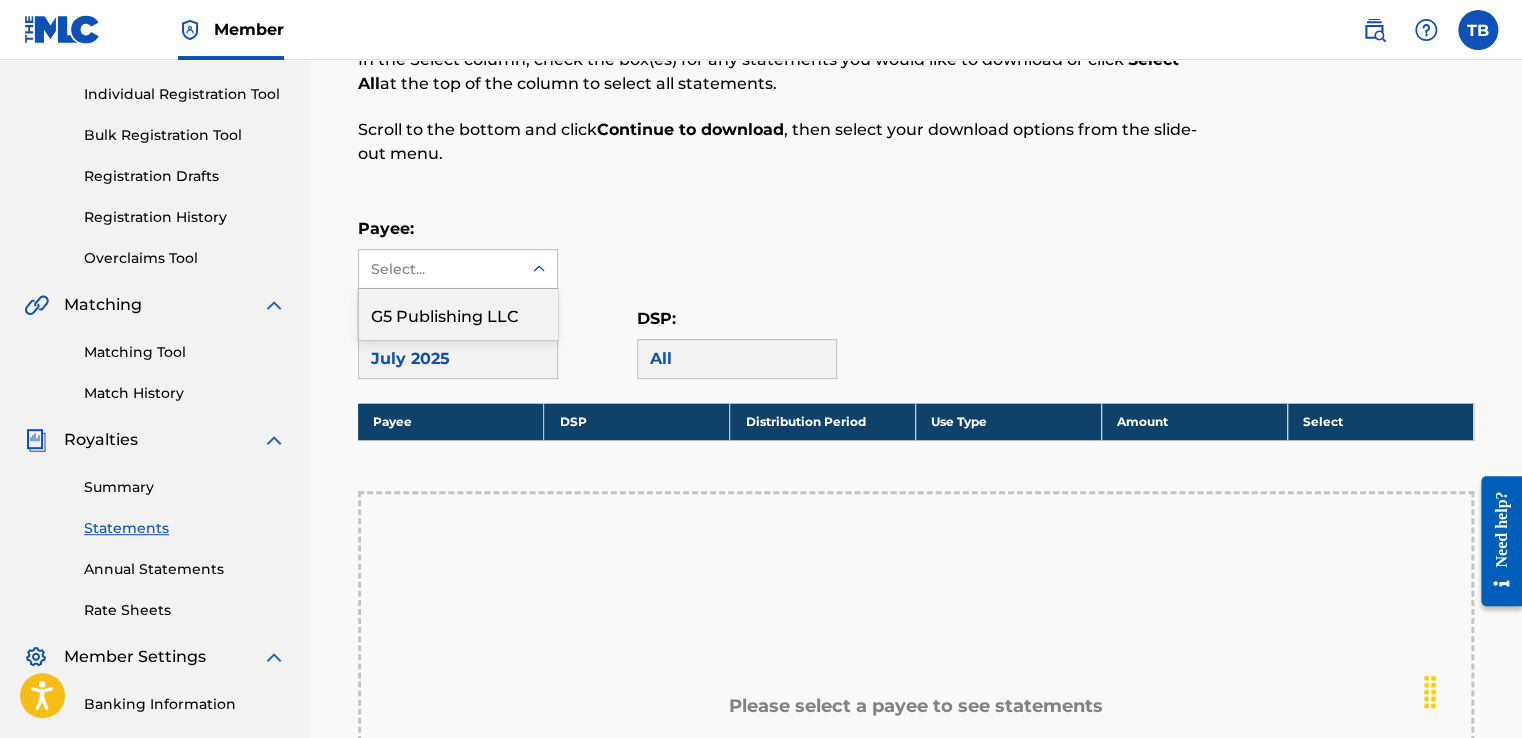 click on "G5 Publishing LLC" at bounding box center [458, 314] 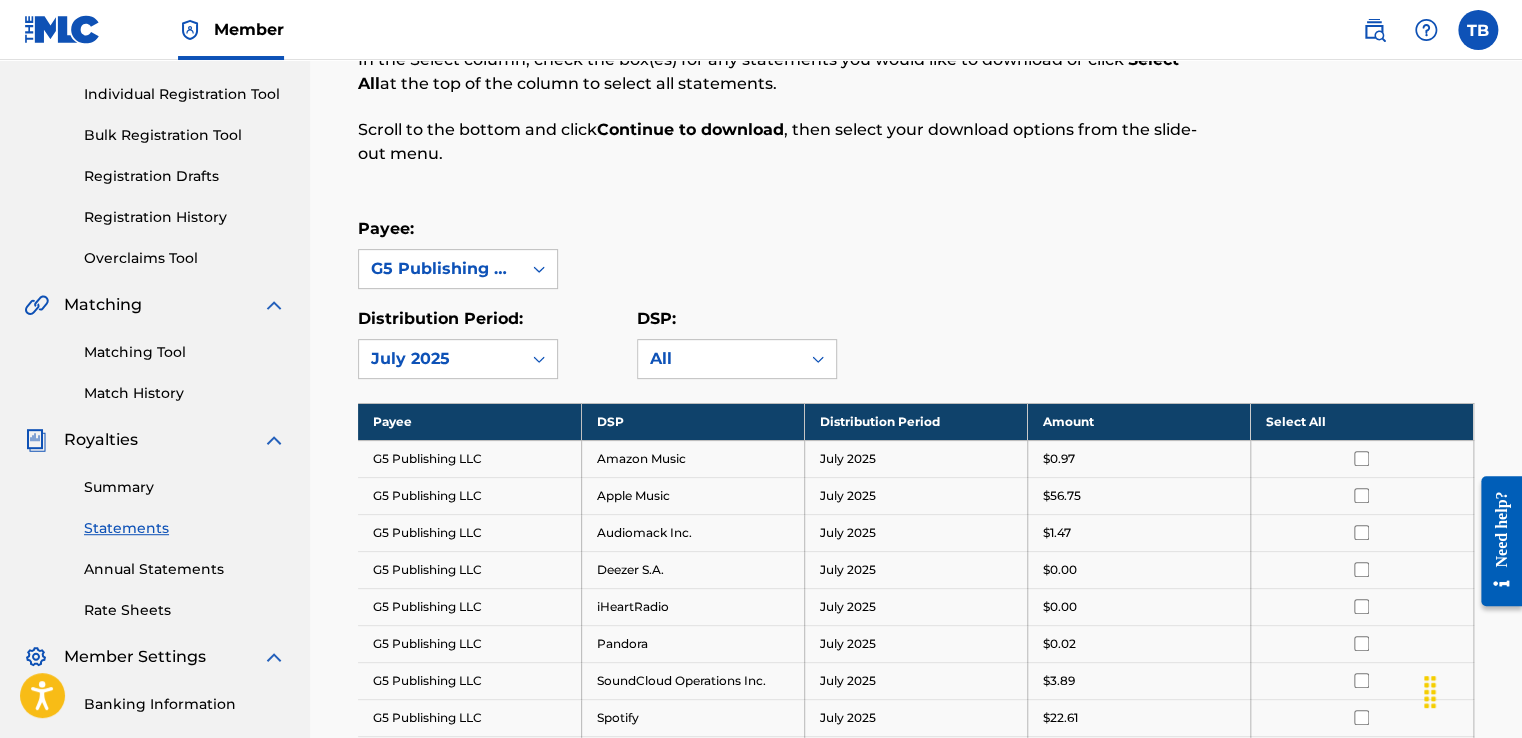 click on "Registration History" at bounding box center (185, 217) 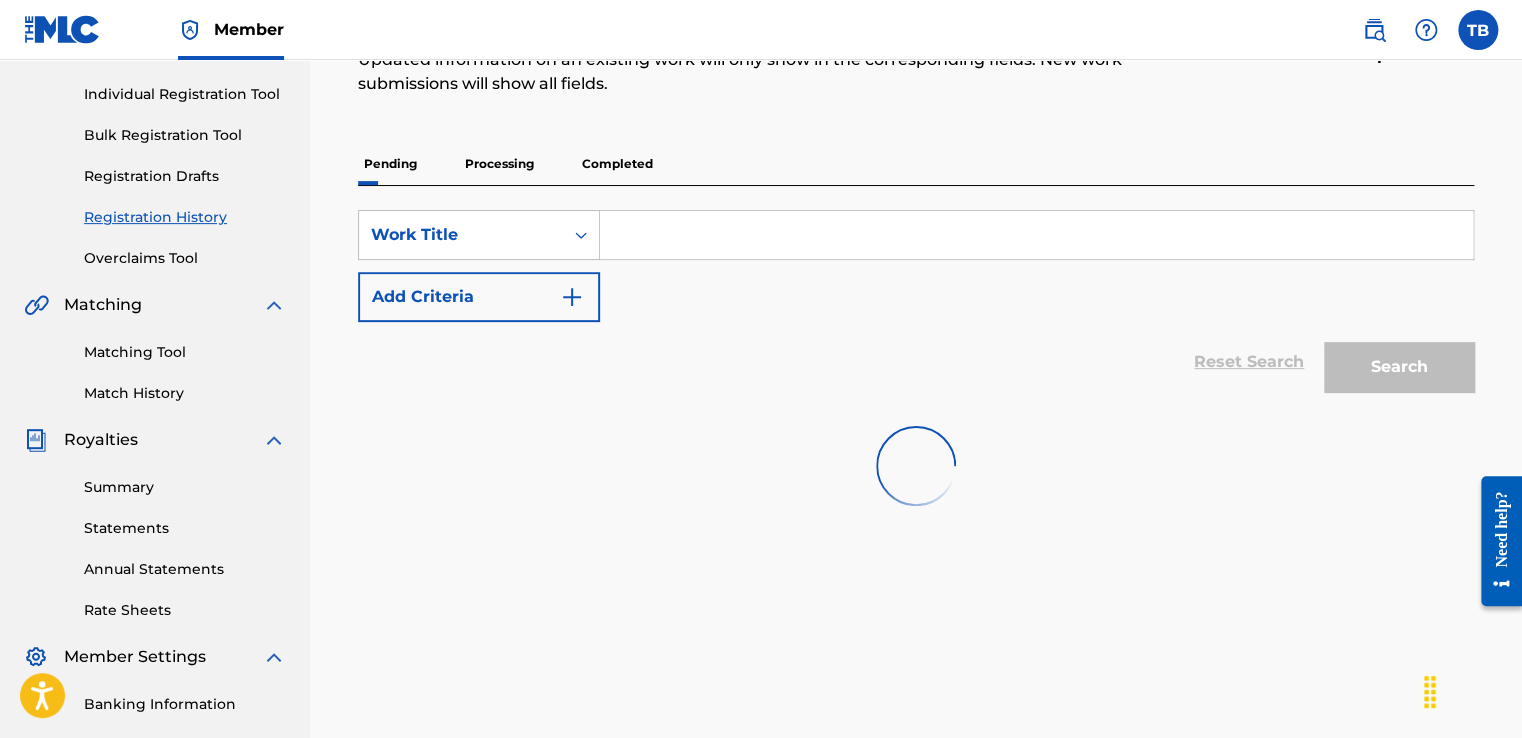 scroll, scrollTop: 0, scrollLeft: 0, axis: both 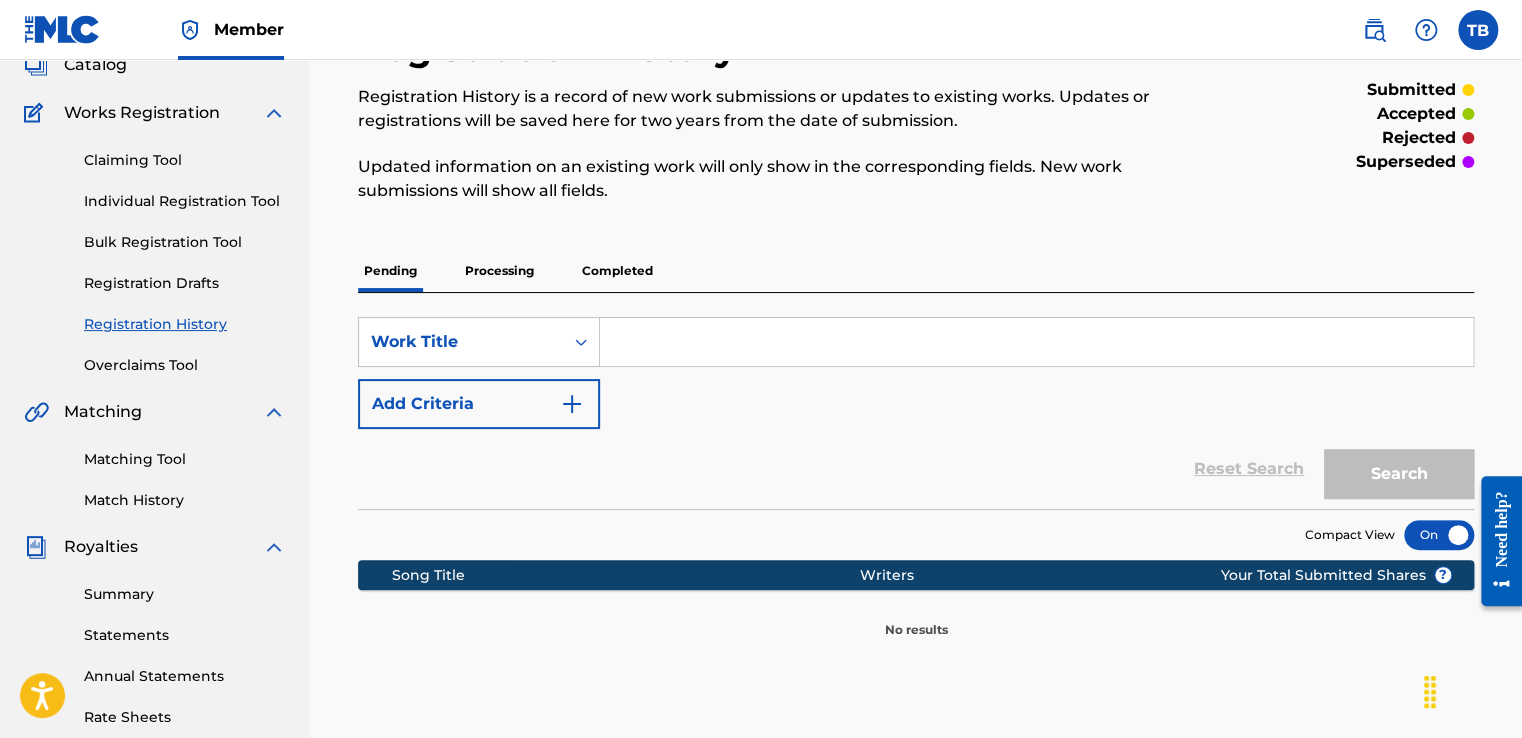click on "Processing" at bounding box center (499, 271) 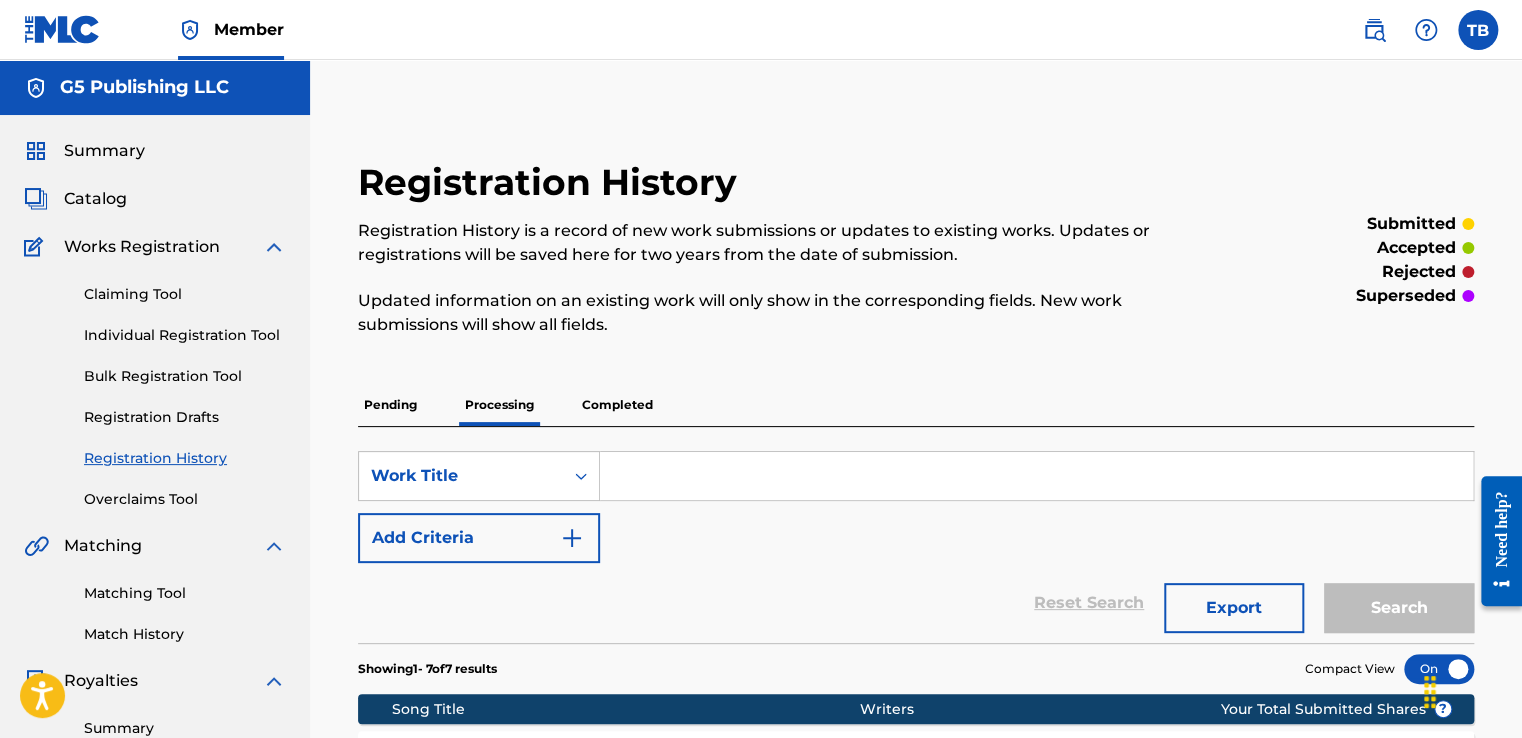 drag, startPoint x: 1520, startPoint y: 101, endPoint x: 1517, endPoint y: 189, distance: 88.051125 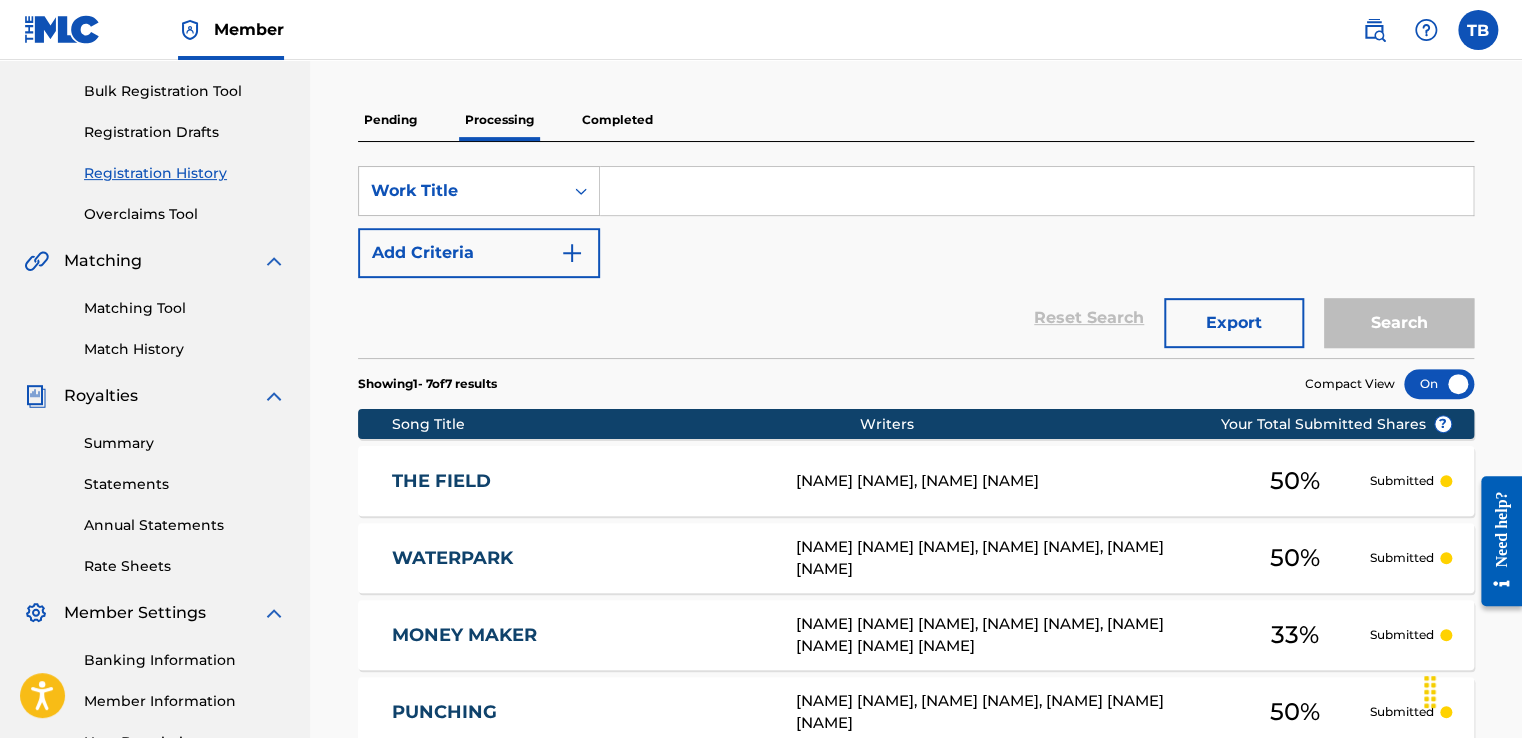 scroll, scrollTop: 251, scrollLeft: 0, axis: vertical 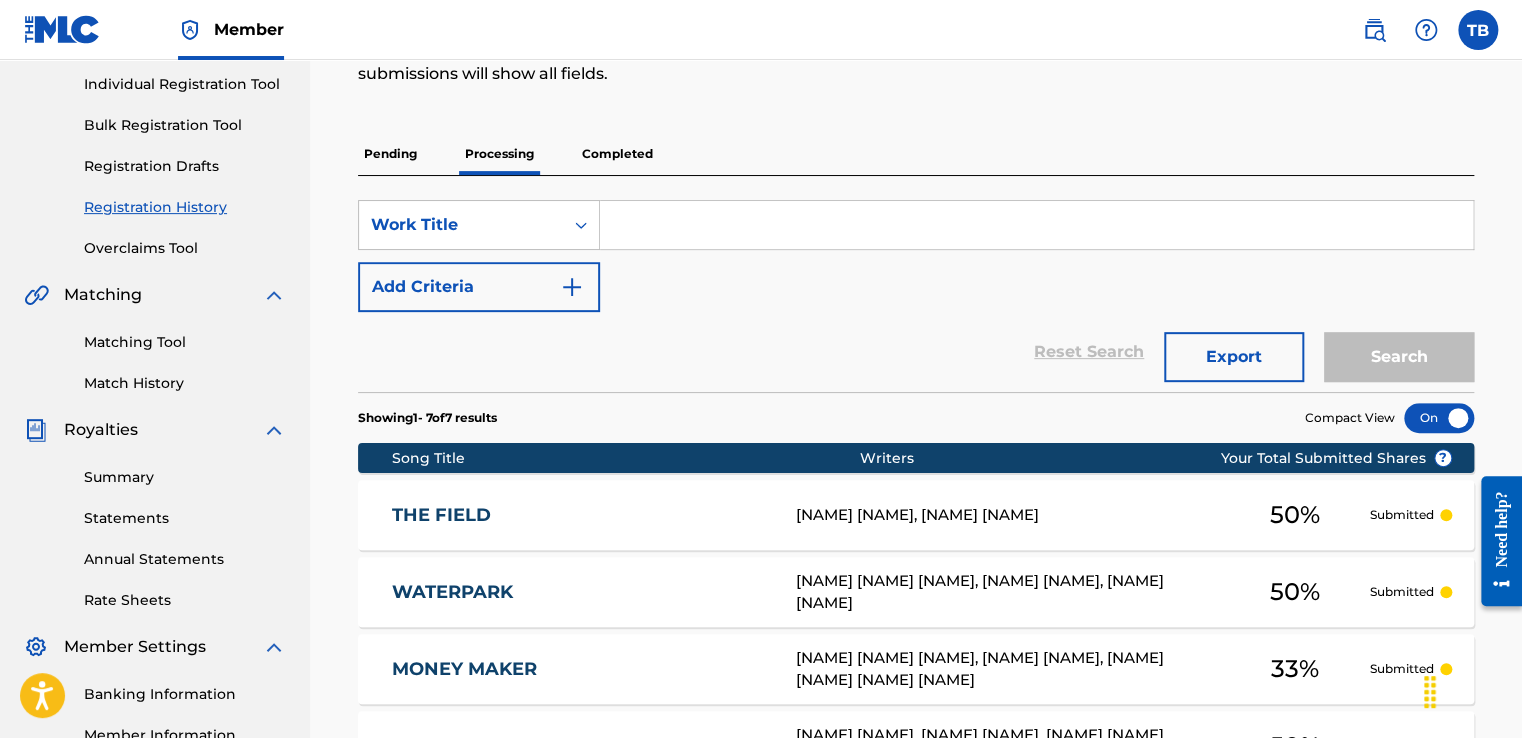 click on "Completed" at bounding box center [617, 154] 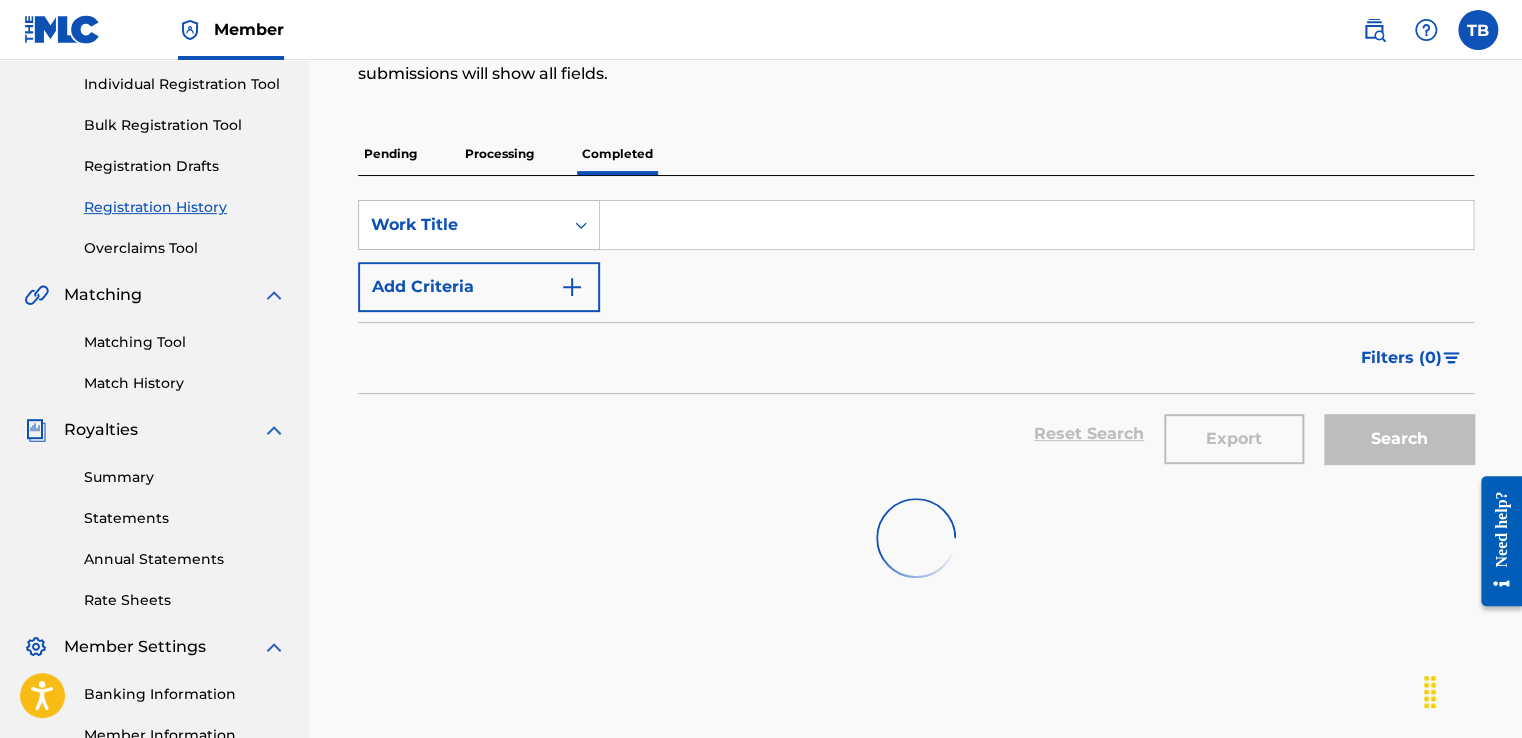 scroll, scrollTop: 0, scrollLeft: 0, axis: both 